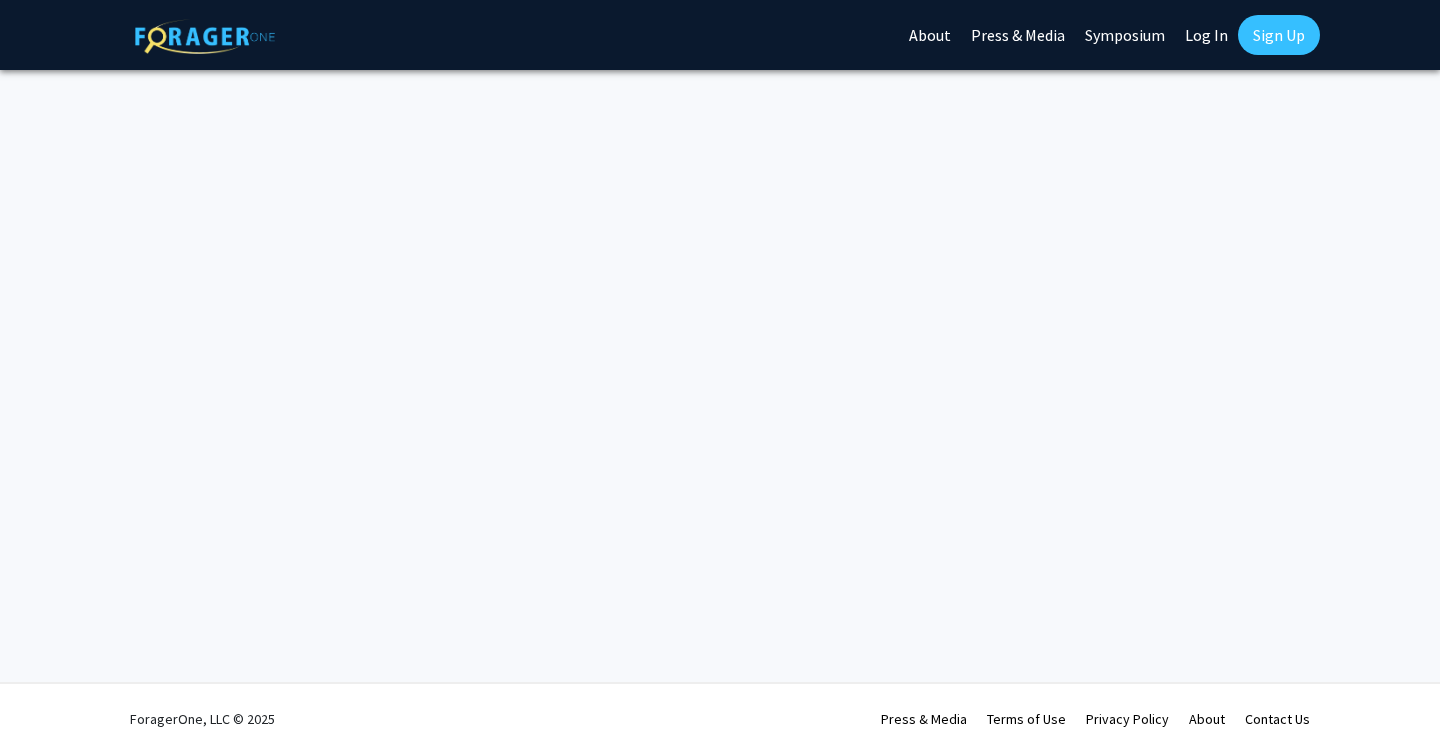 scroll, scrollTop: 0, scrollLeft: 0, axis: both 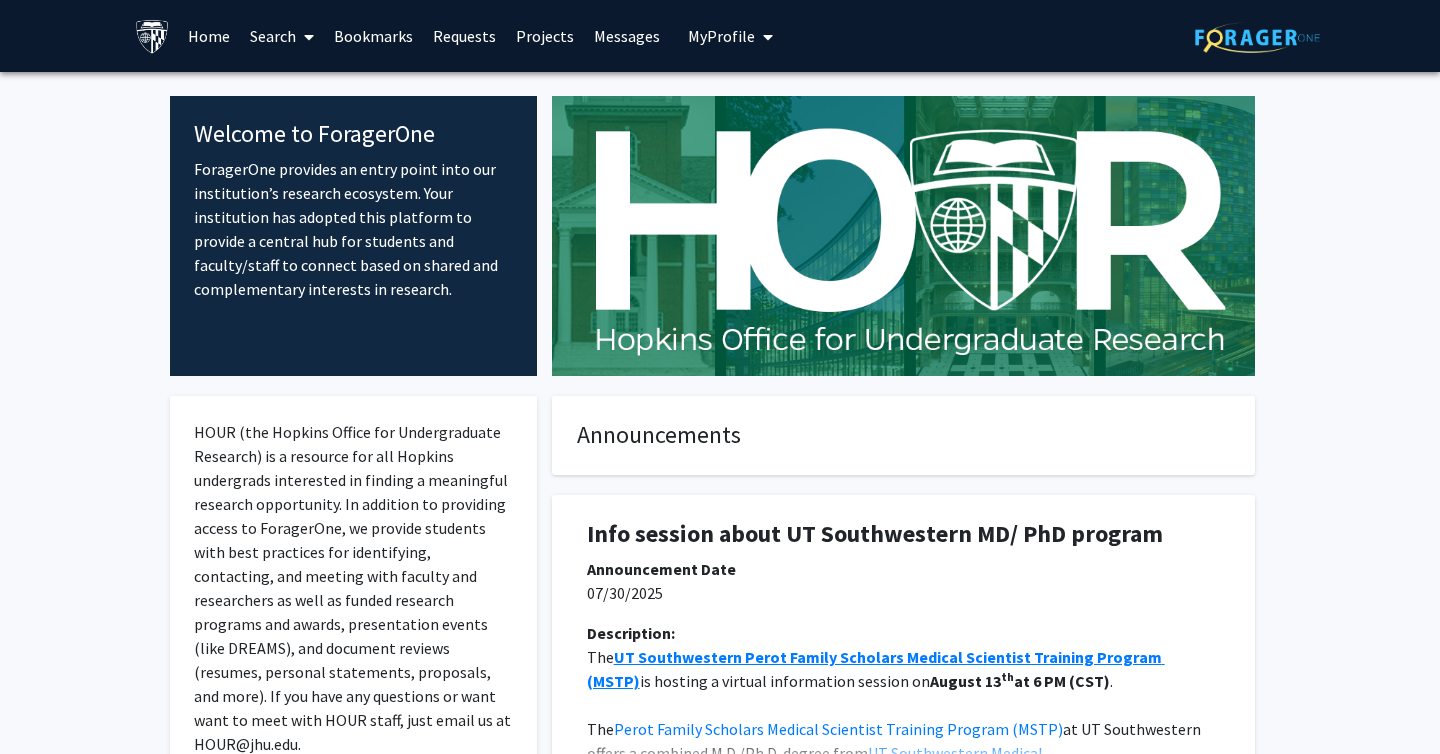 click on "Search" at bounding box center (282, 36) 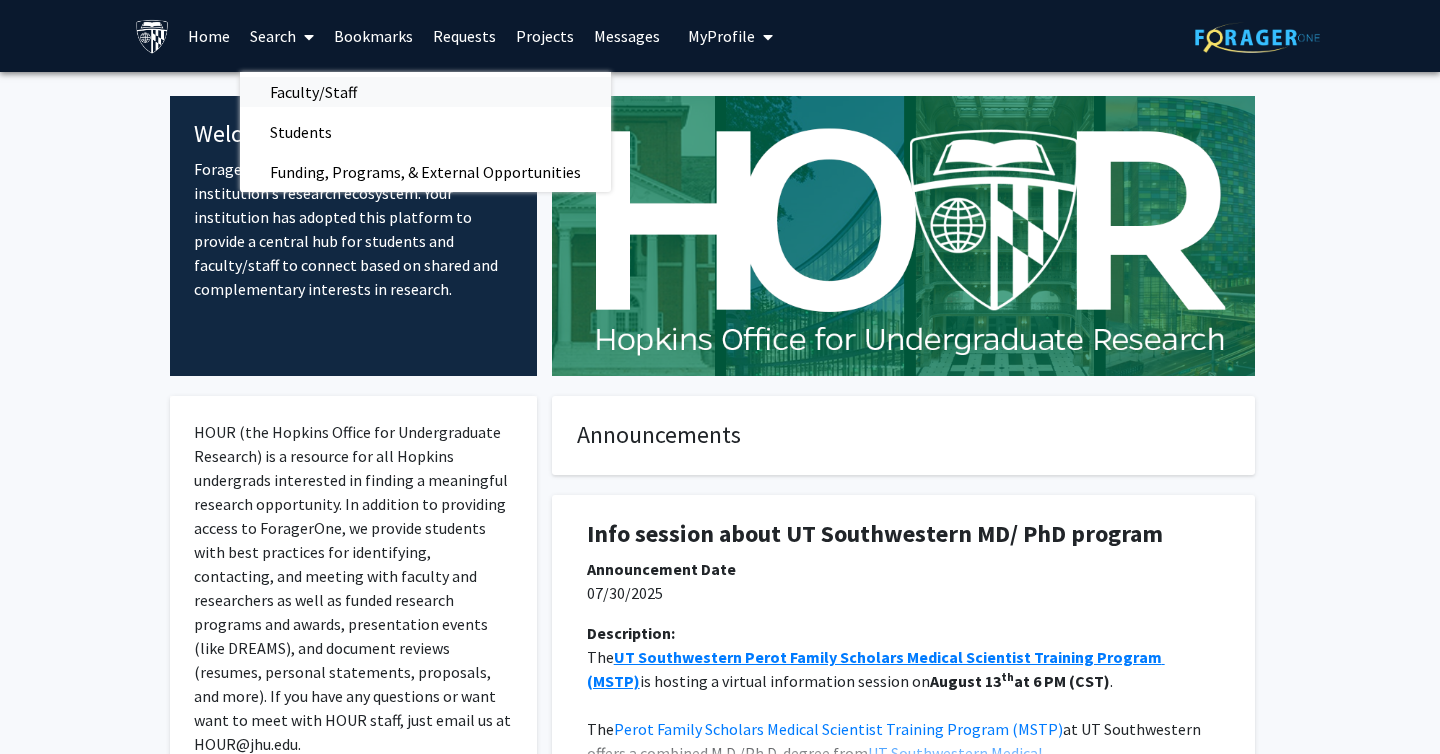click on "Faculty/Staff" at bounding box center [313, 92] 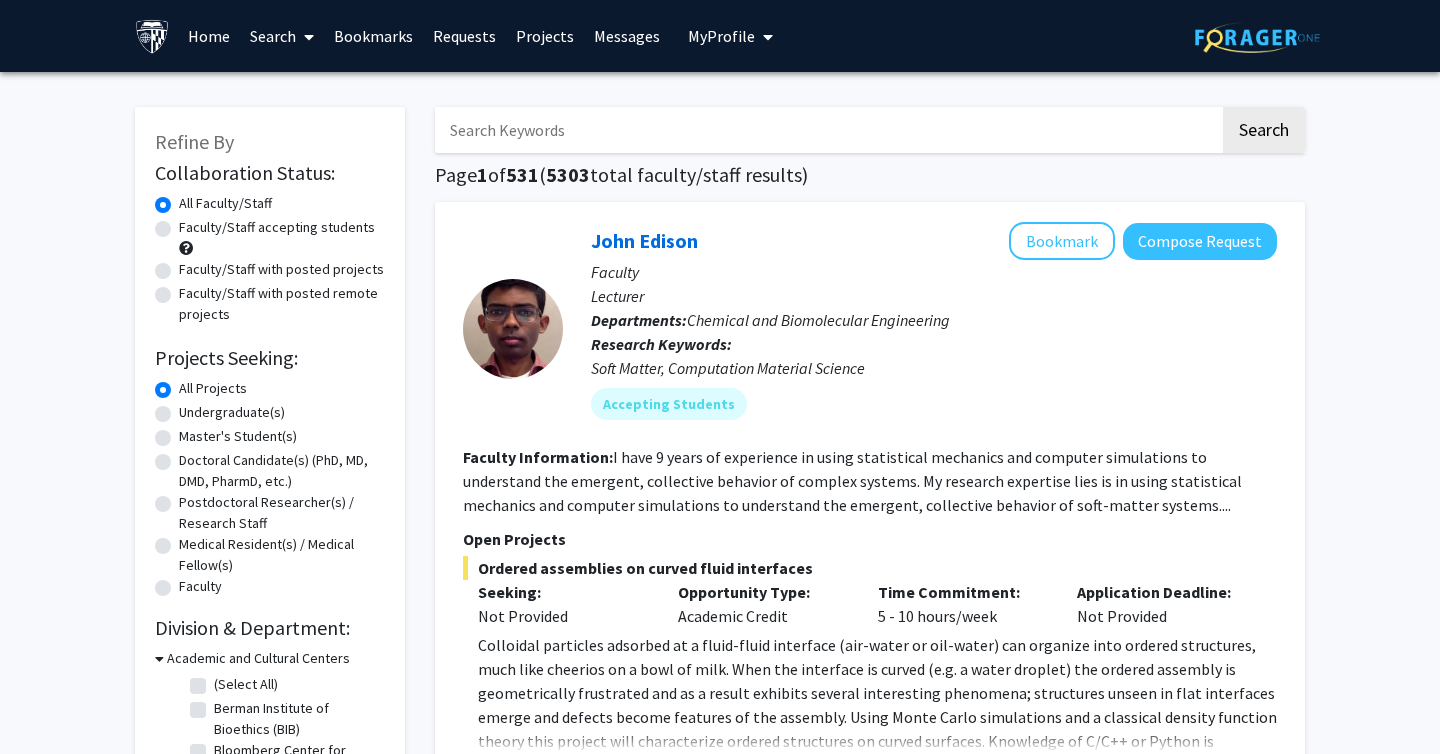 click at bounding box center (827, 130) 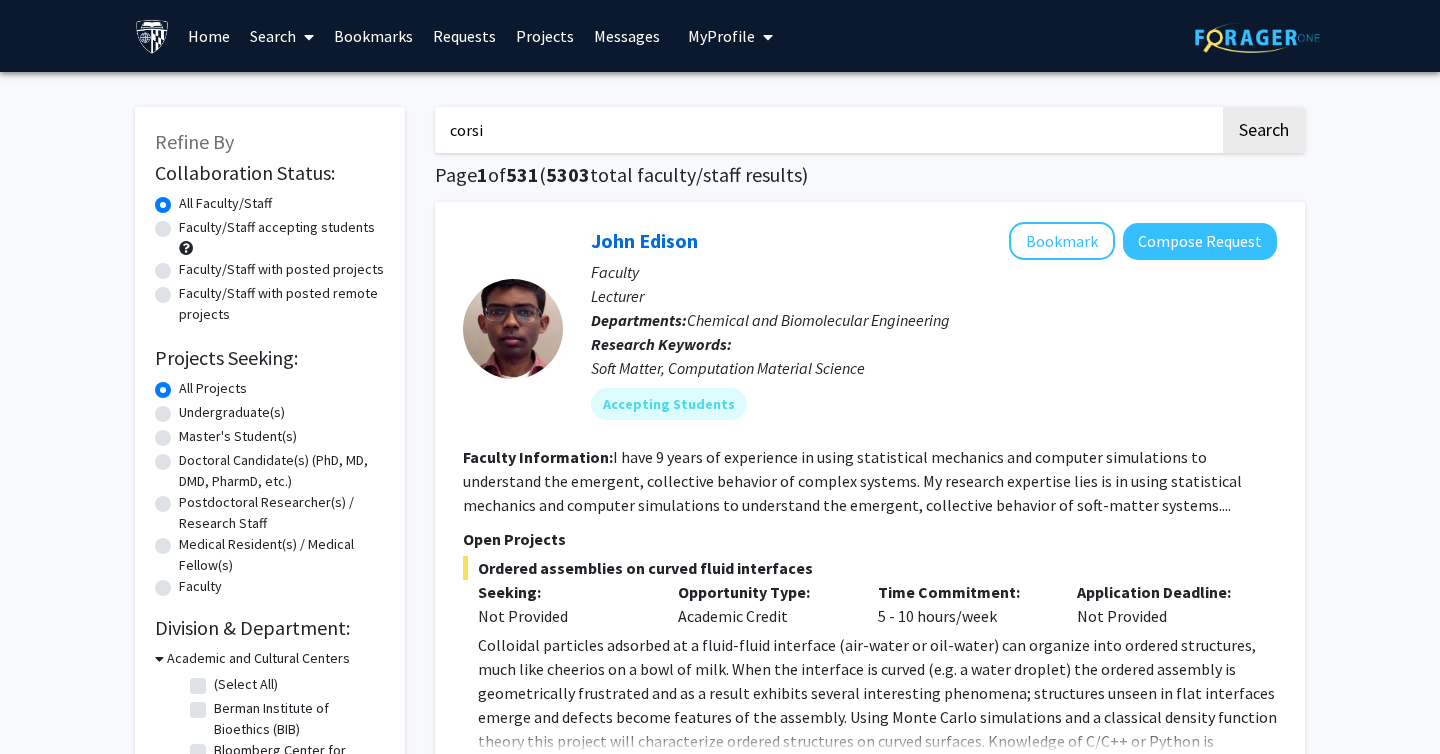 type on "corsi" 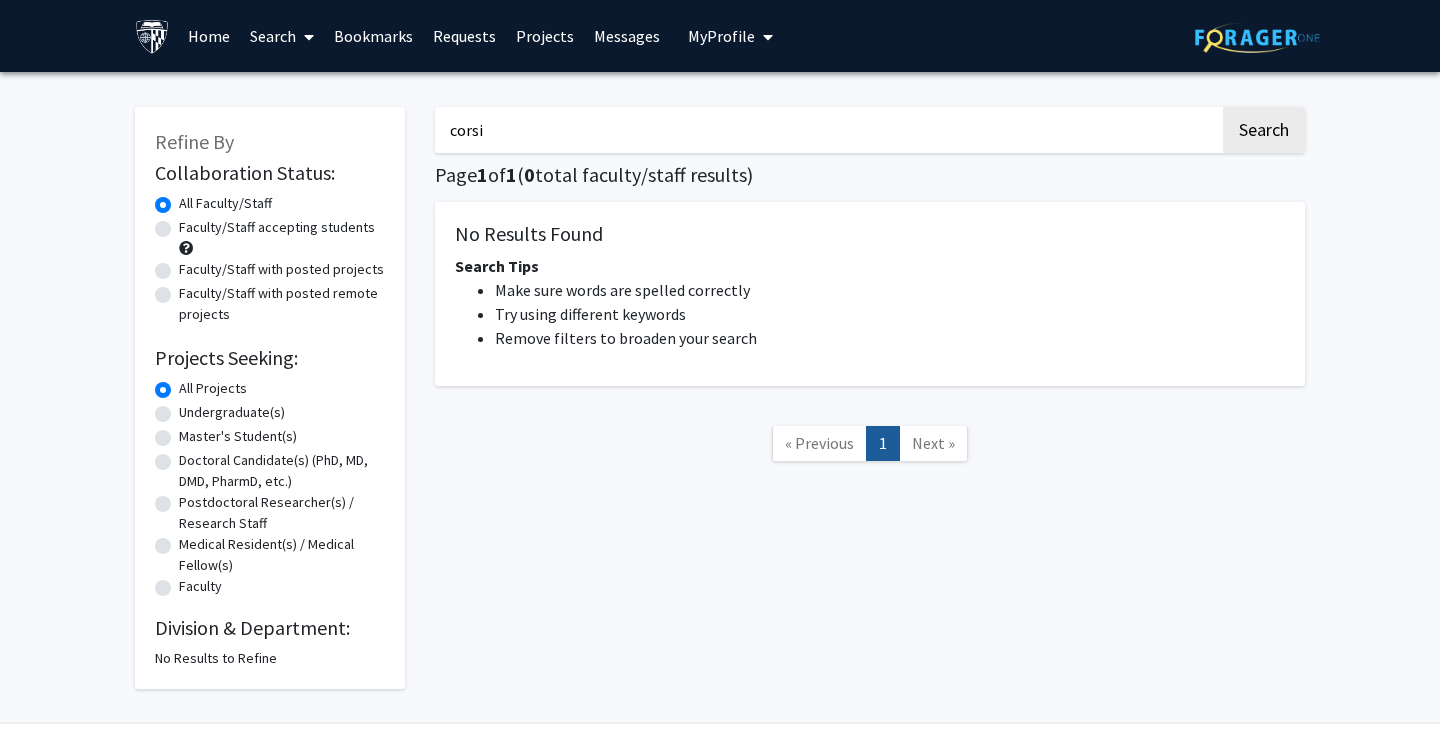 click on "All Faculty/Staff" 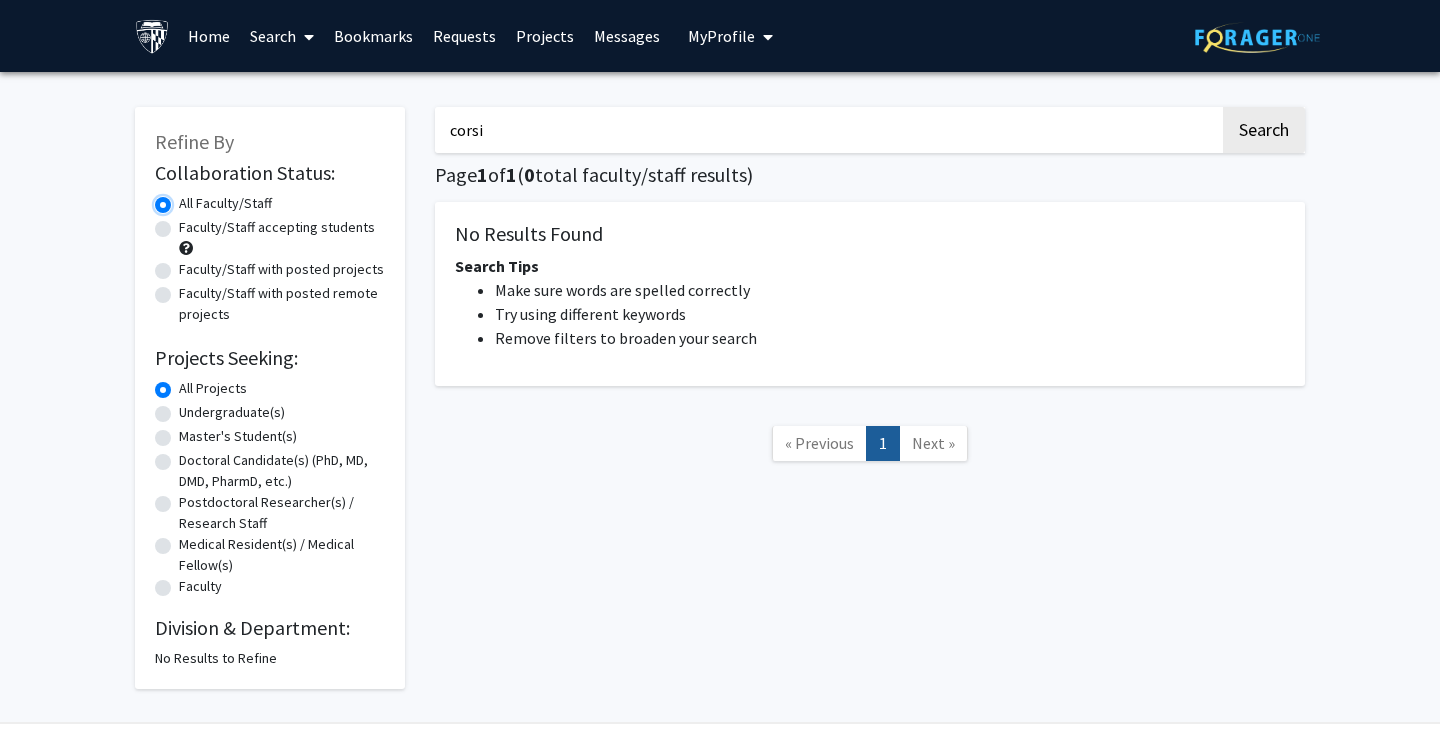 click on "All Faculty/Staff" at bounding box center [185, 199] 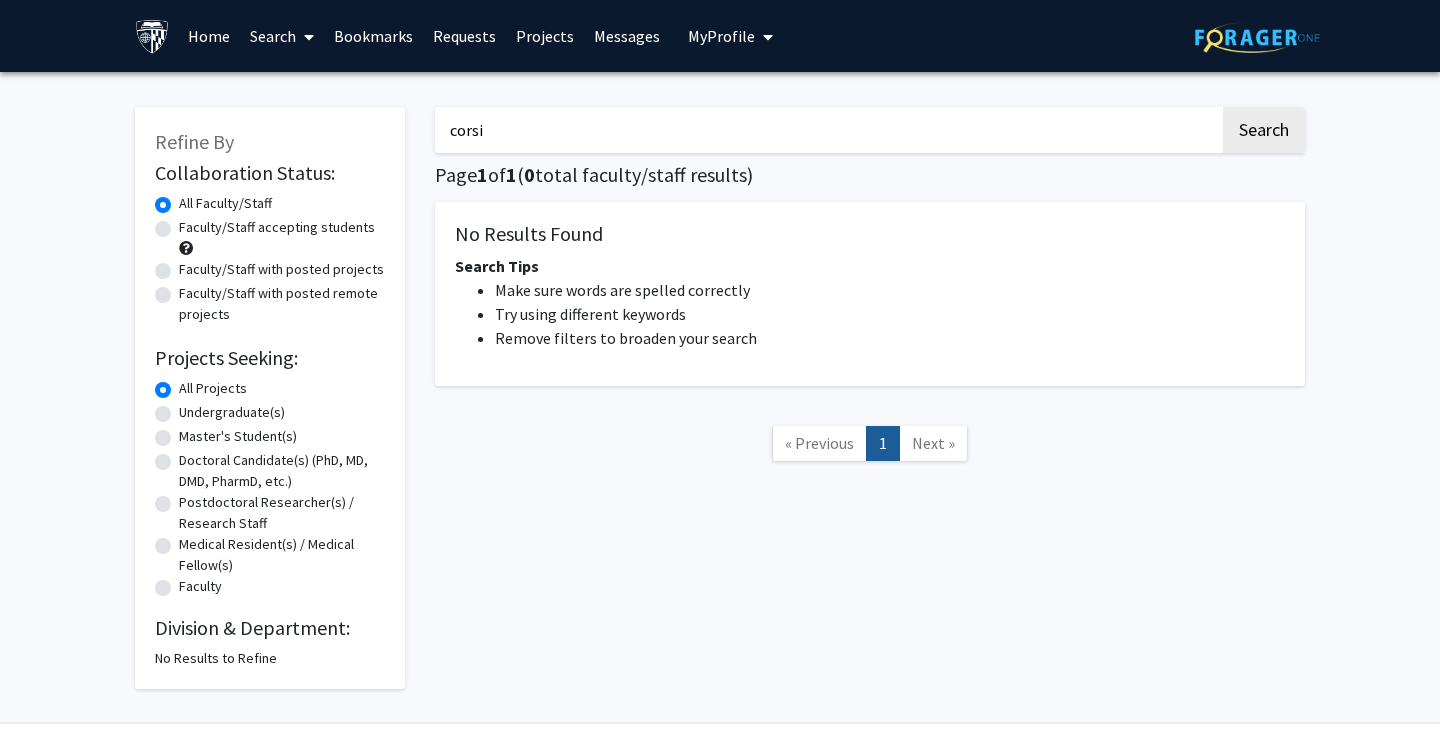 click on "Faculty/Staff accepting students" 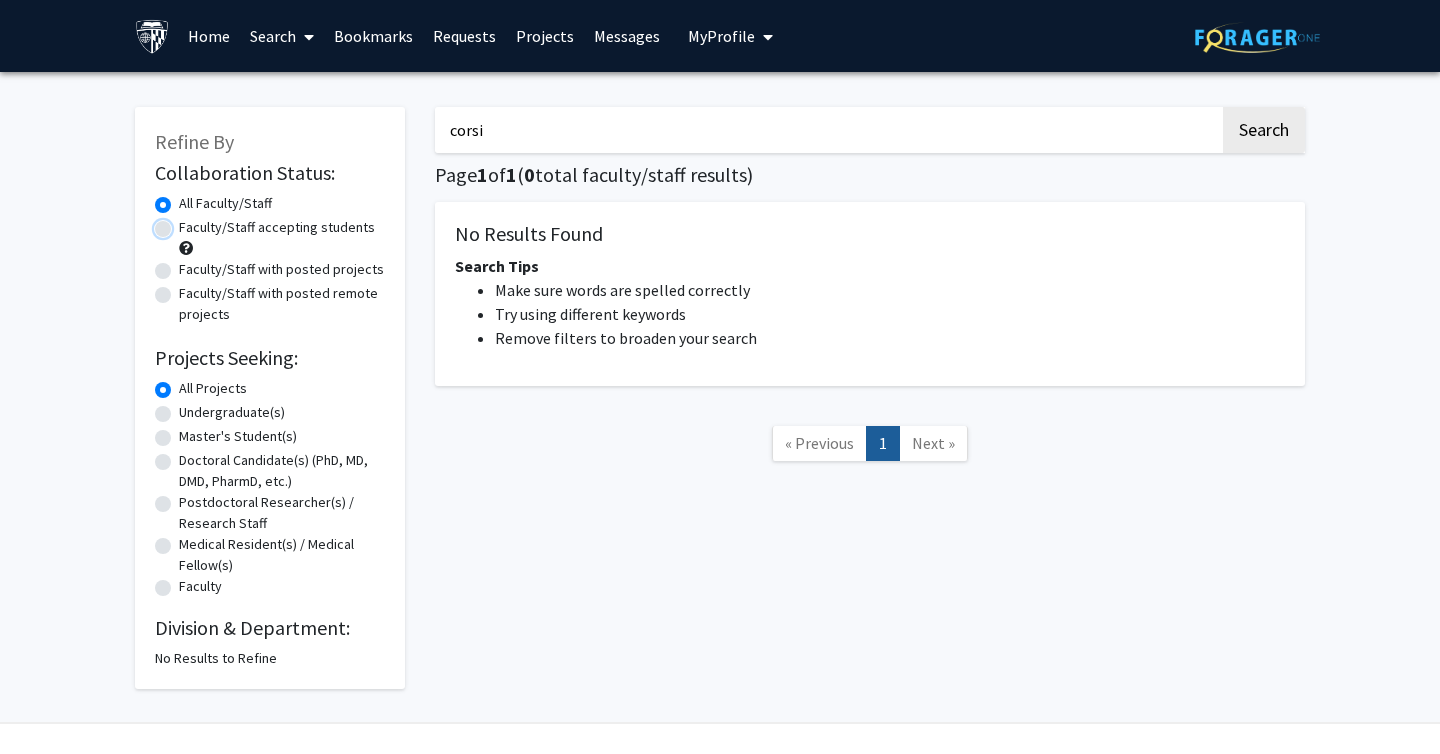 click on "Faculty/Staff accepting students" at bounding box center (185, 223) 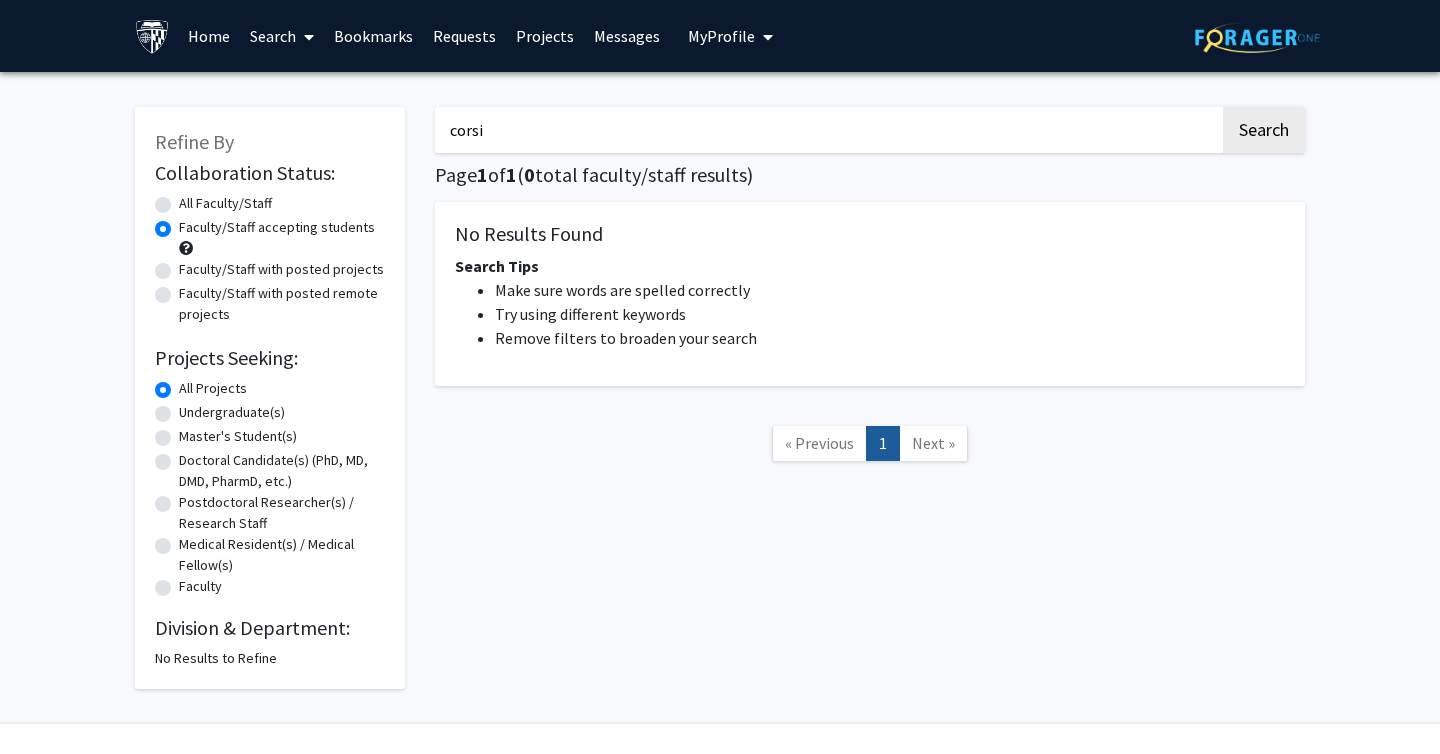 click on "All Faculty/Staff" 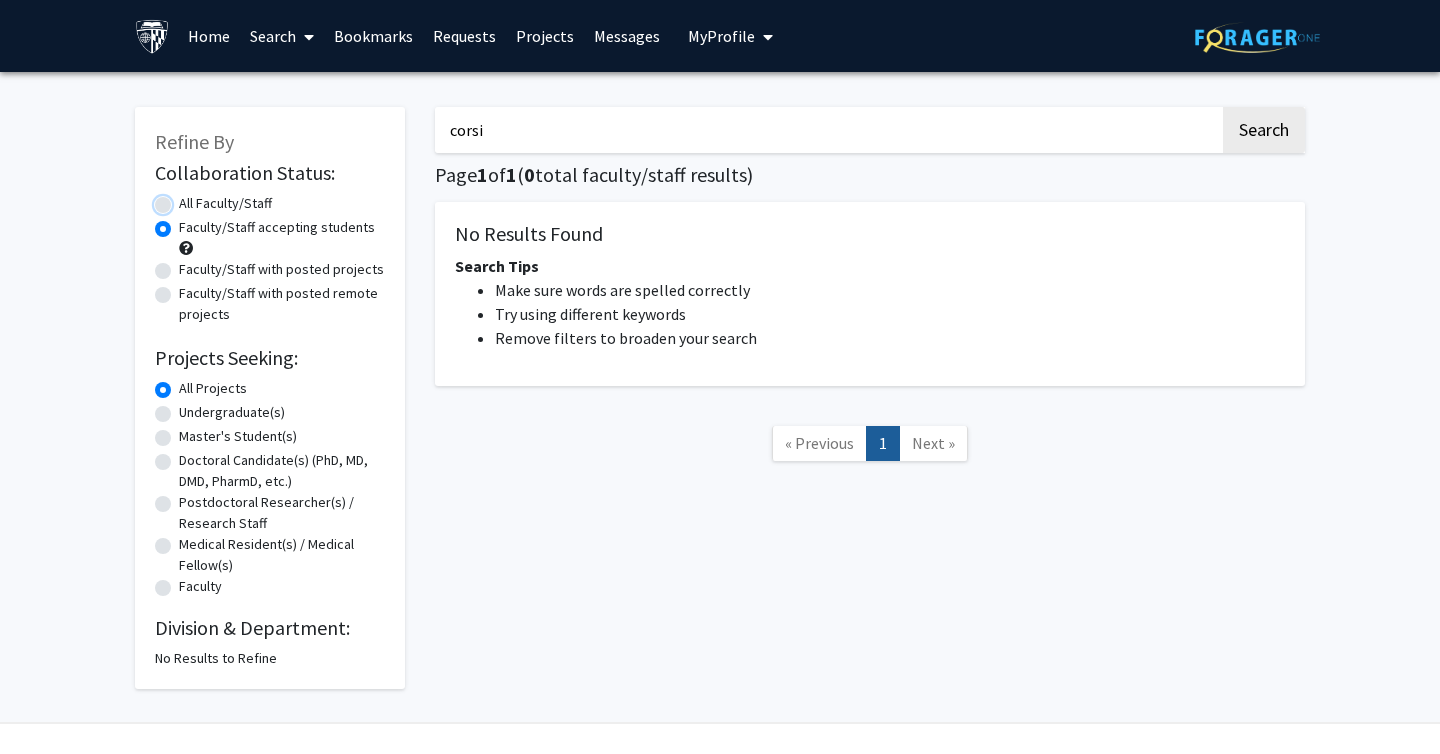 click on "All Faculty/Staff" at bounding box center (185, 199) 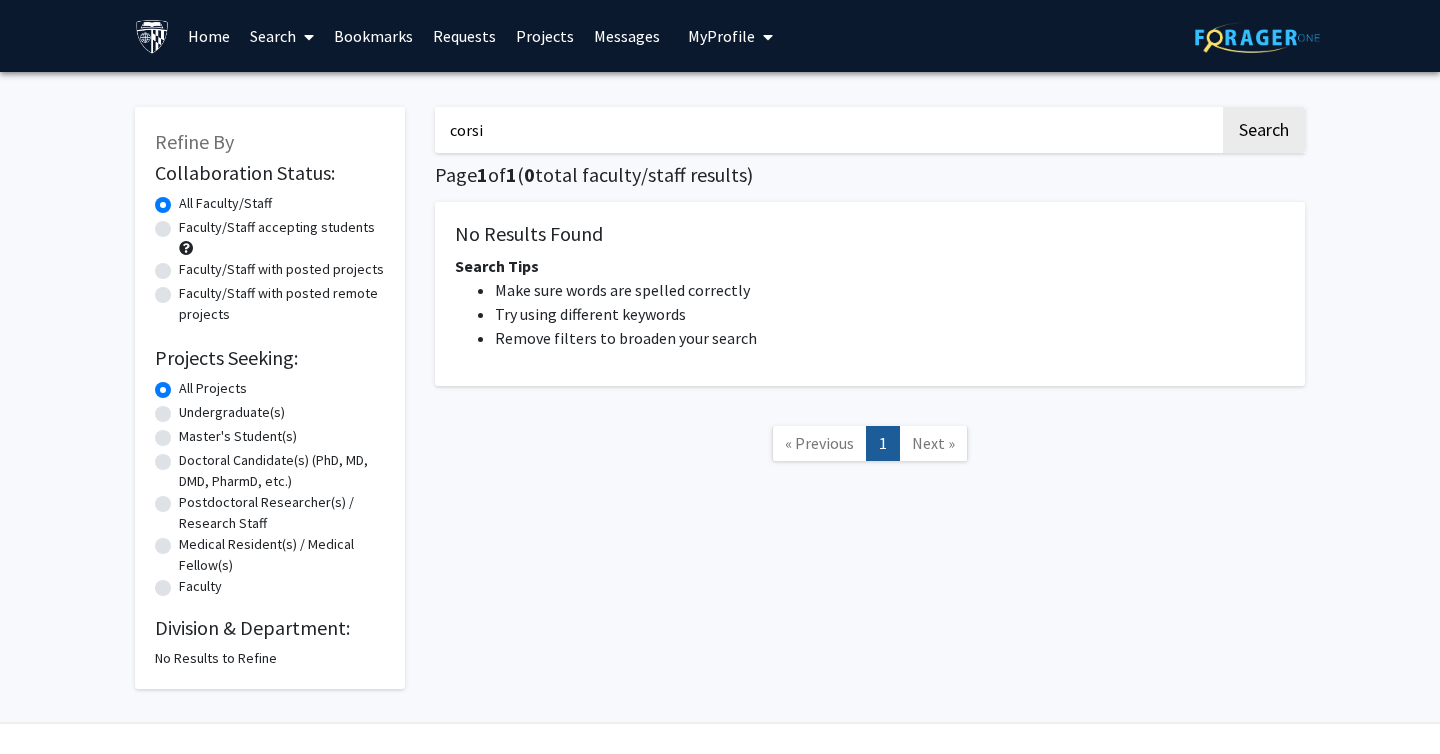 click on "corsi" at bounding box center [827, 130] 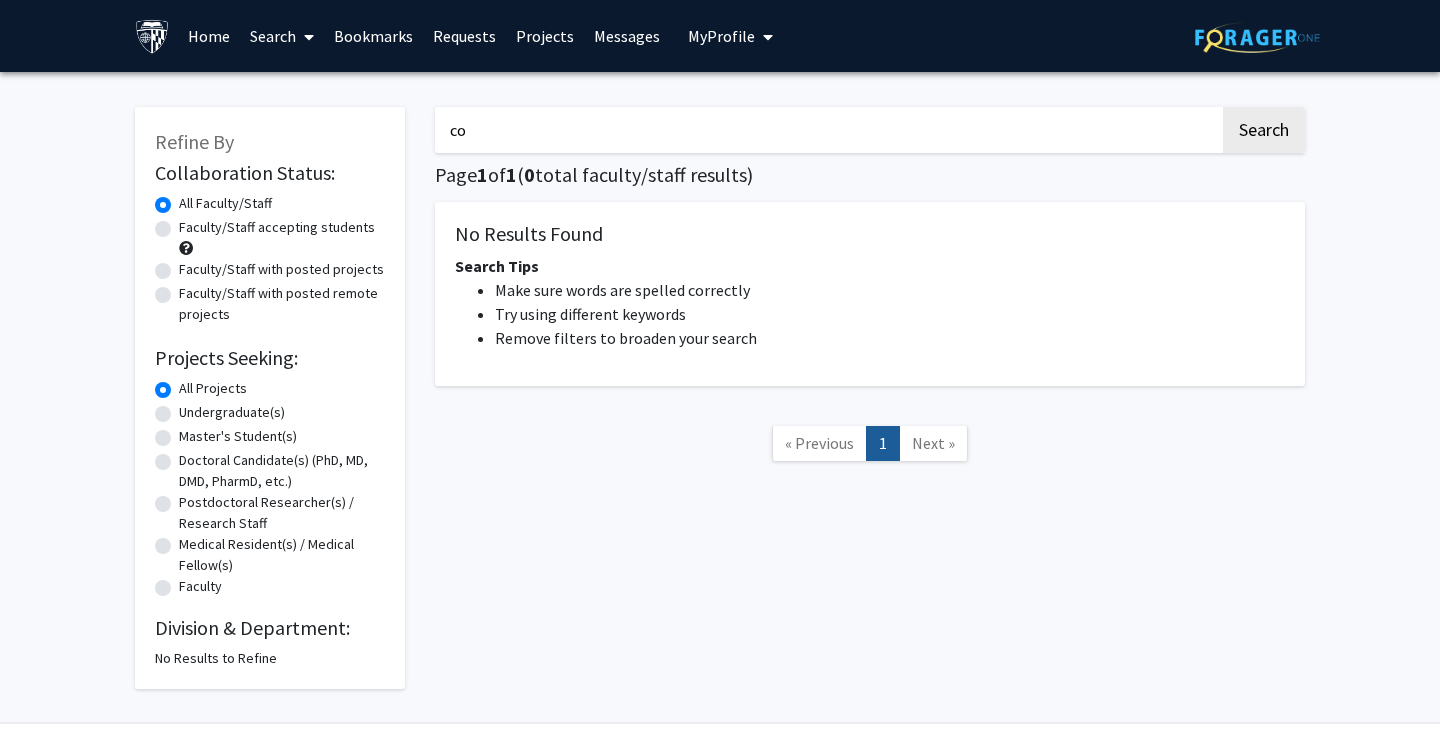 type on "c" 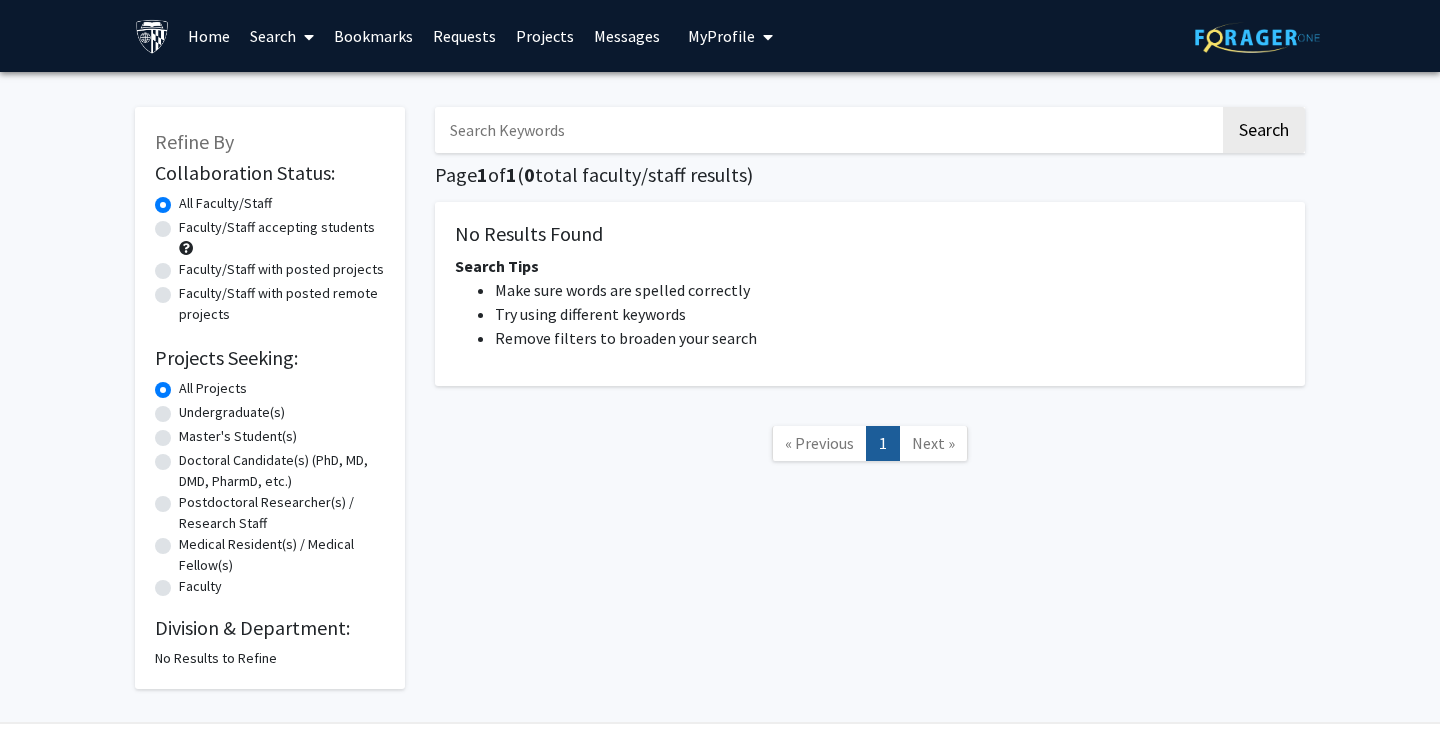 type 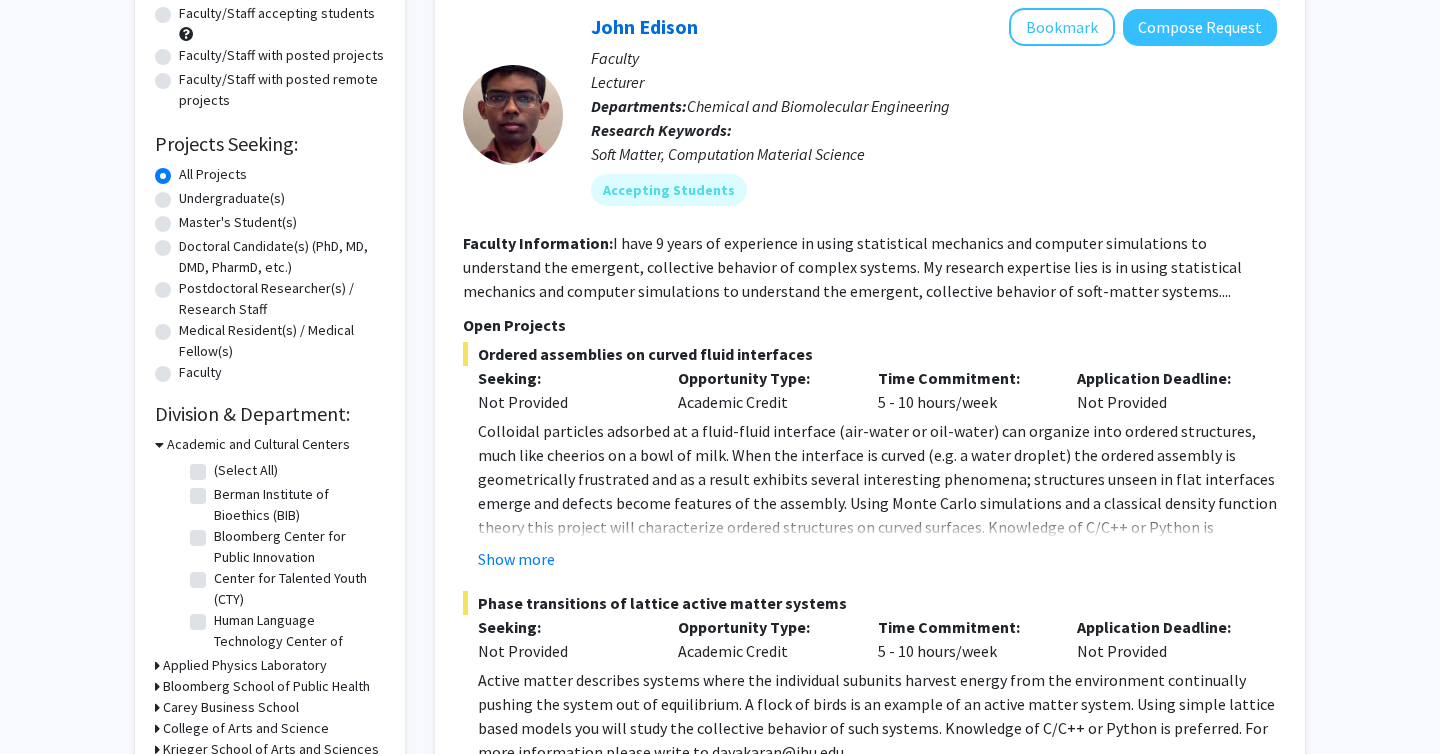 scroll, scrollTop: 0, scrollLeft: 0, axis: both 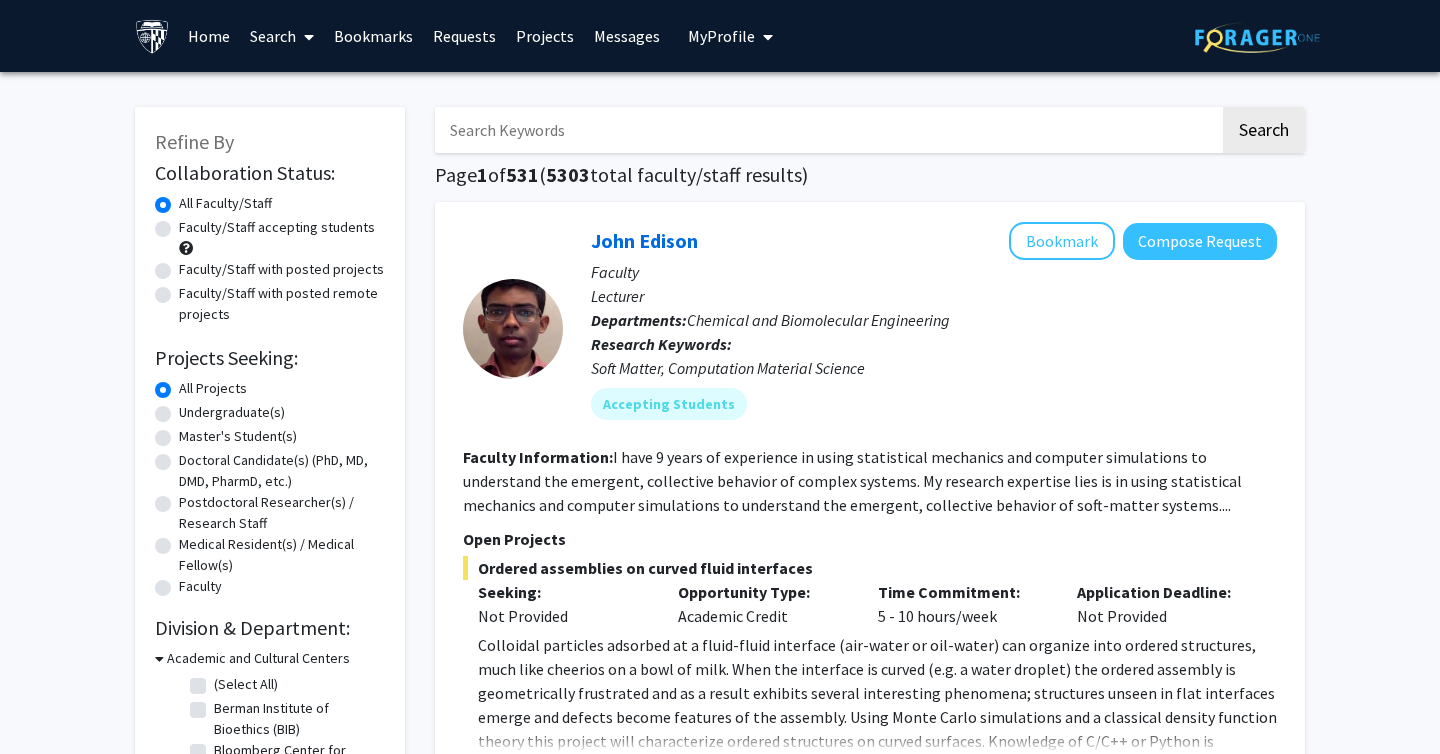 click on "Home" at bounding box center [209, 36] 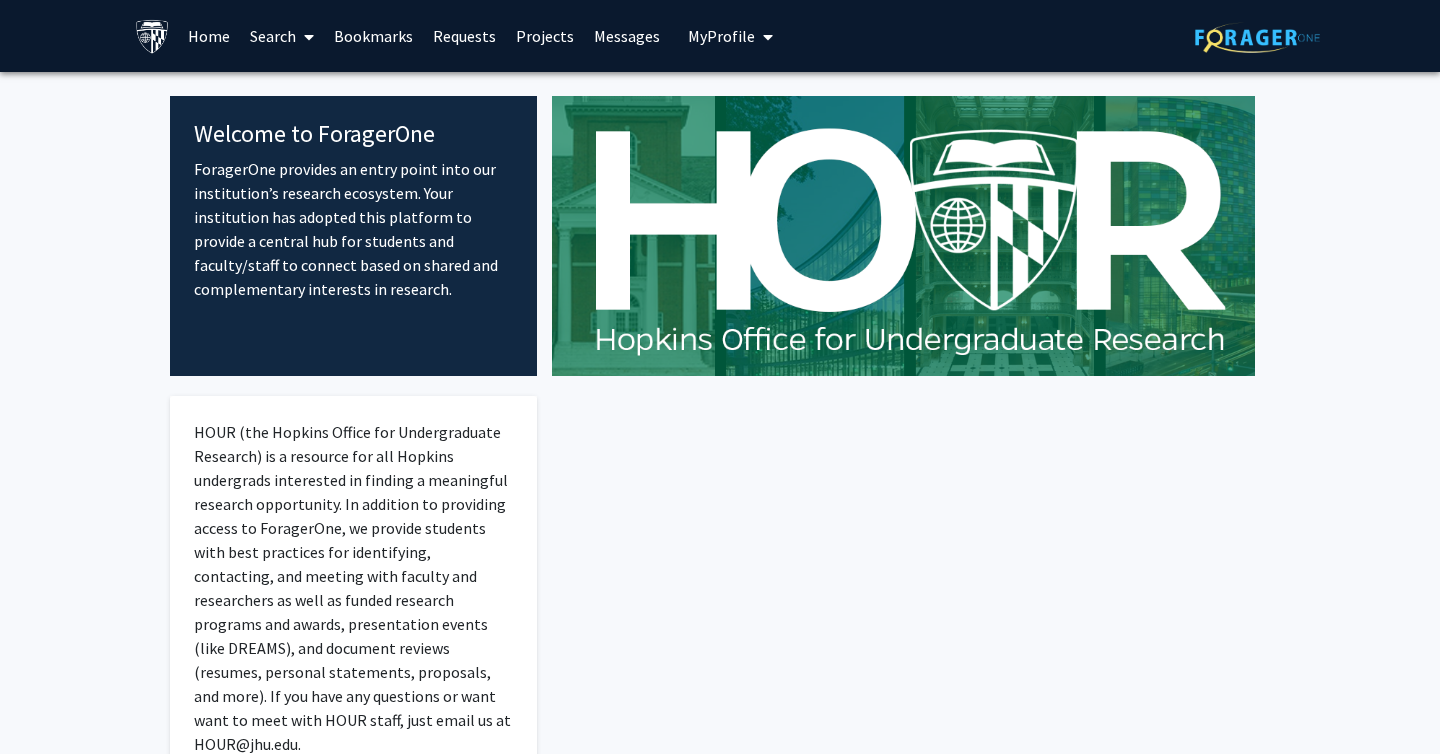 click on "Search" at bounding box center [282, 36] 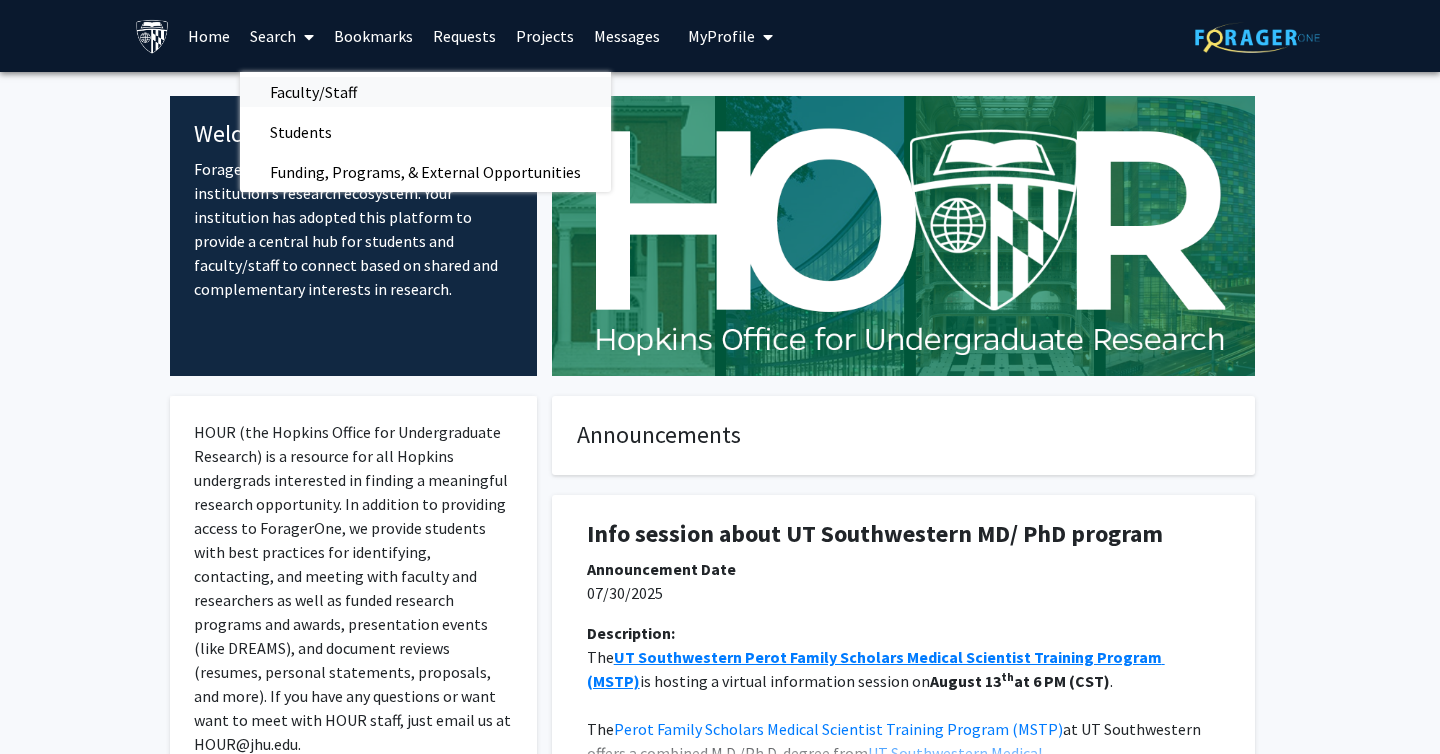 click on "Faculty/Staff" at bounding box center [313, 92] 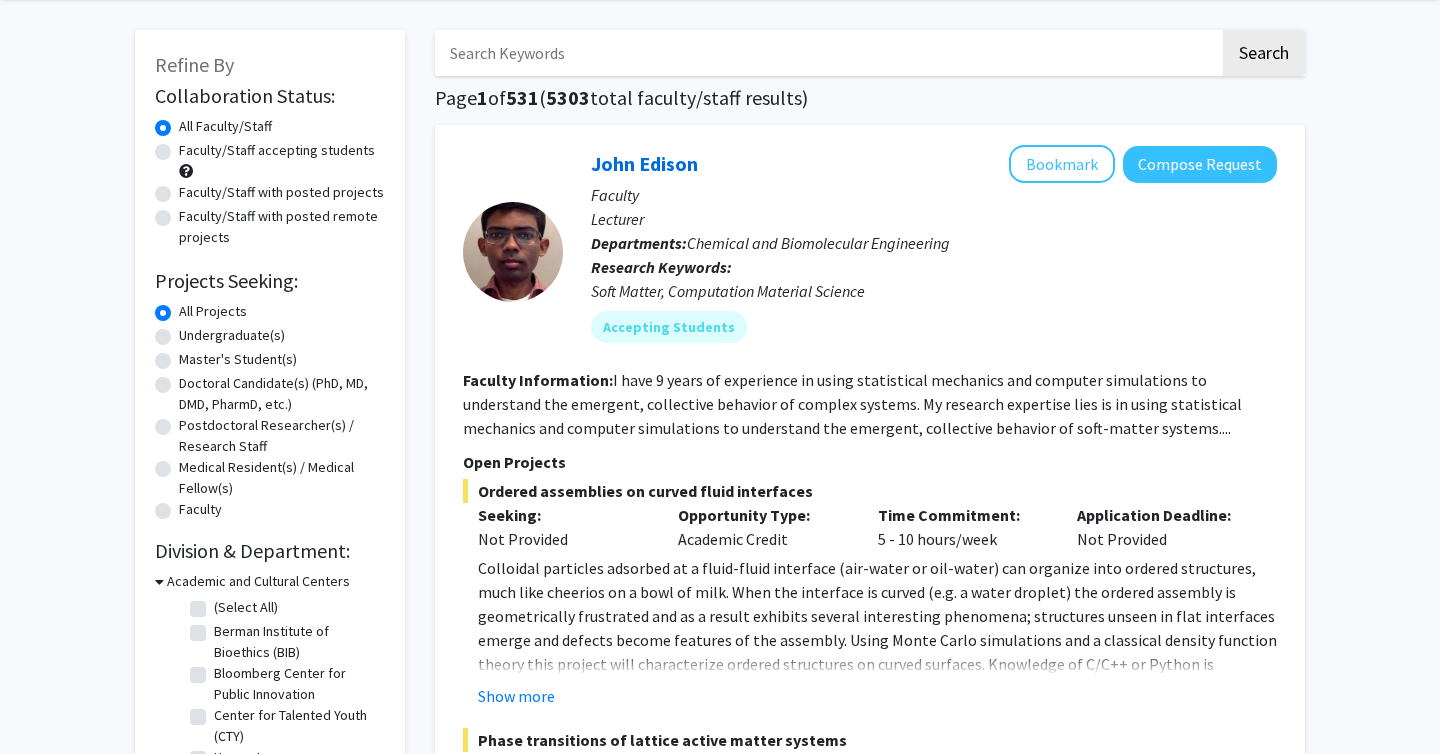 scroll, scrollTop: 78, scrollLeft: 0, axis: vertical 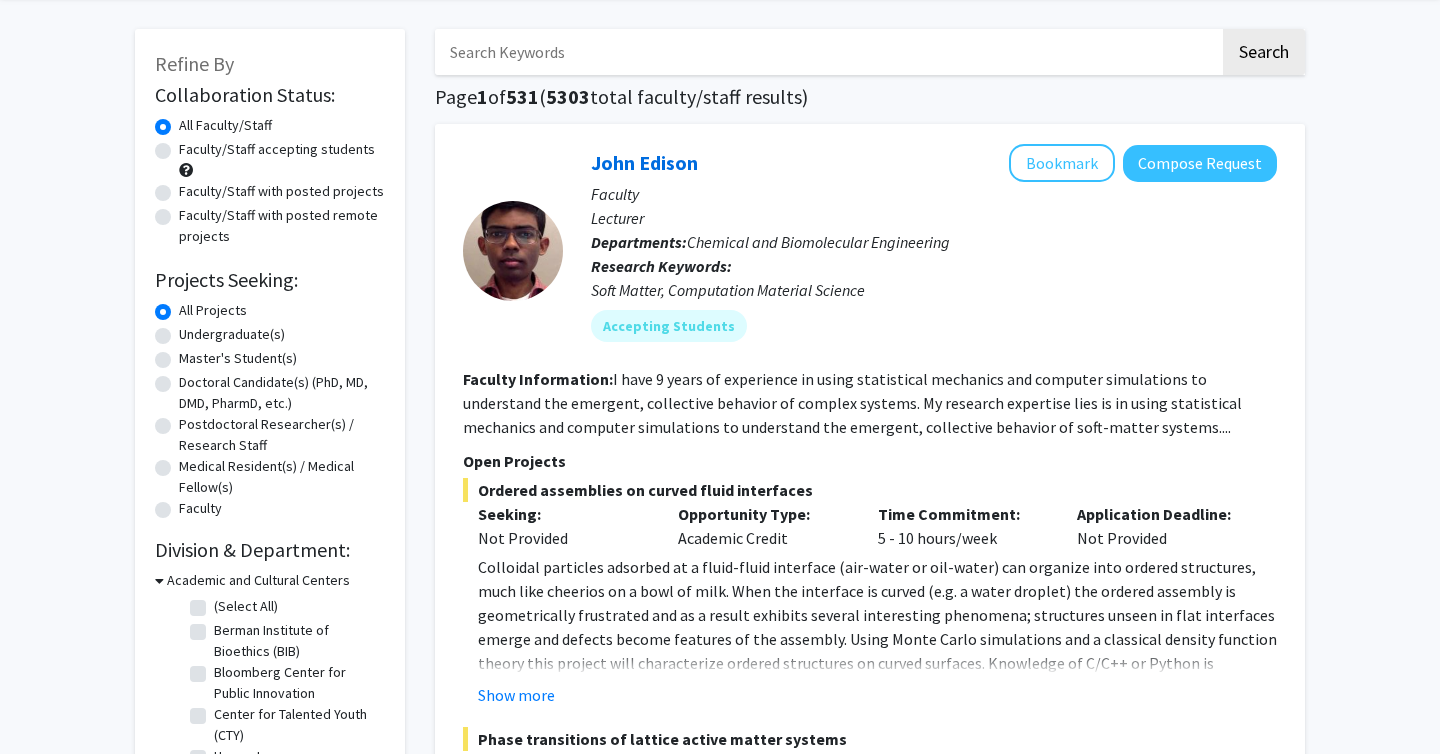 click at bounding box center (827, 52) 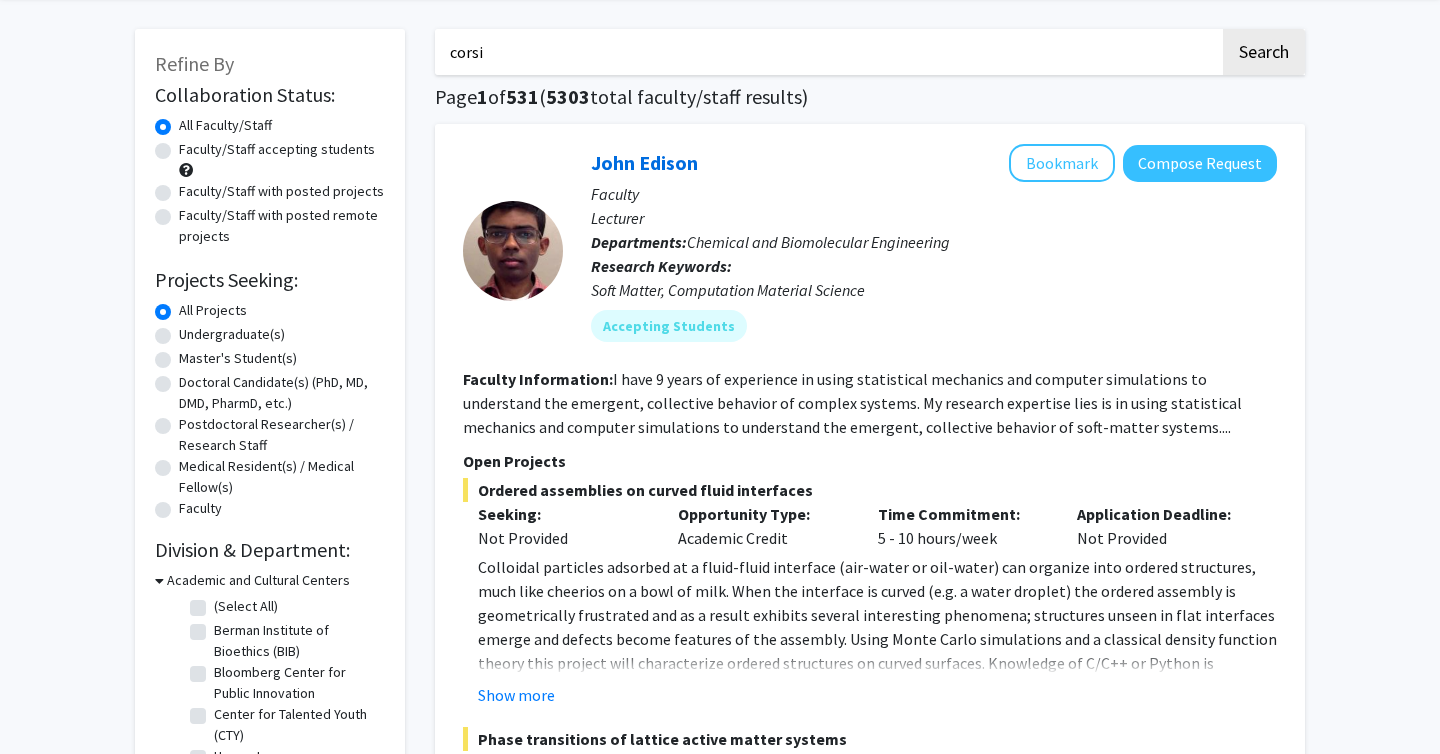 click on "Search" 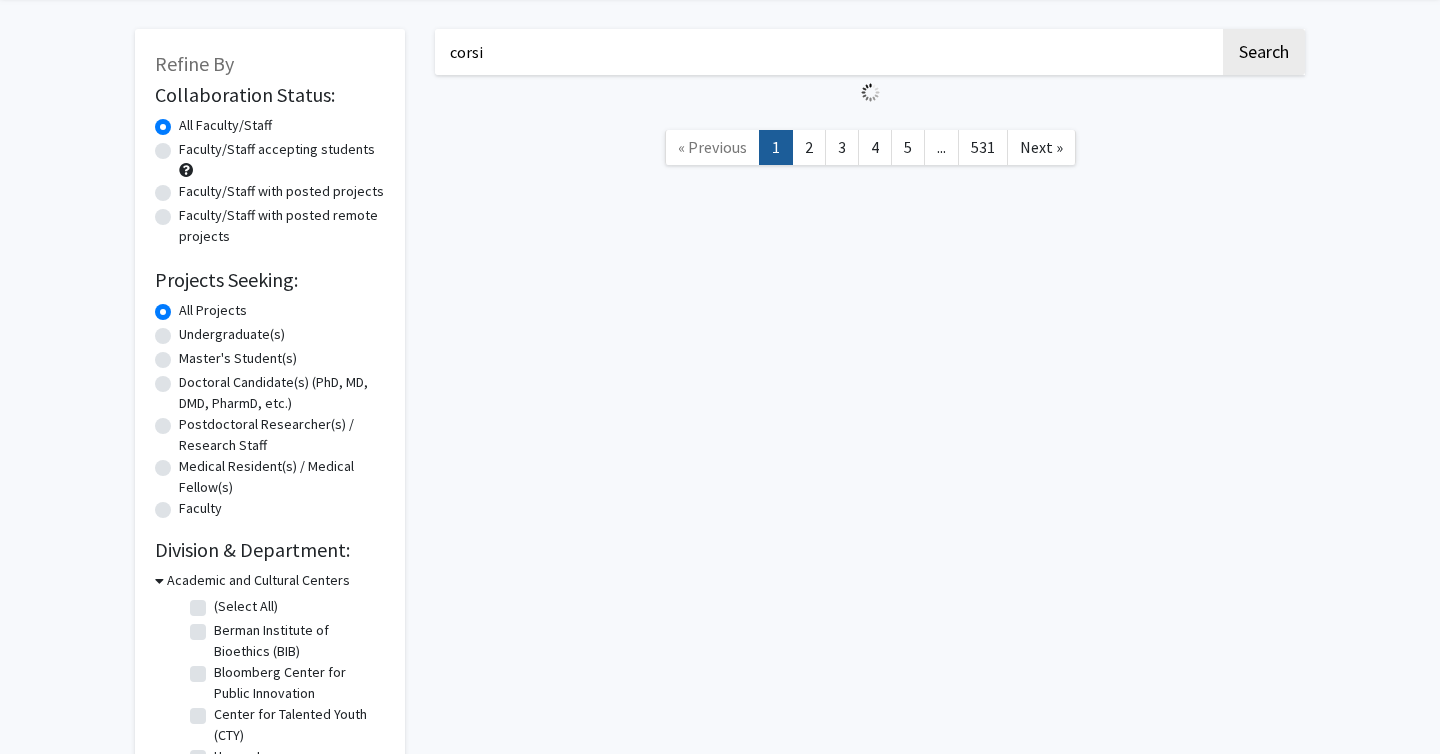 scroll, scrollTop: 0, scrollLeft: 0, axis: both 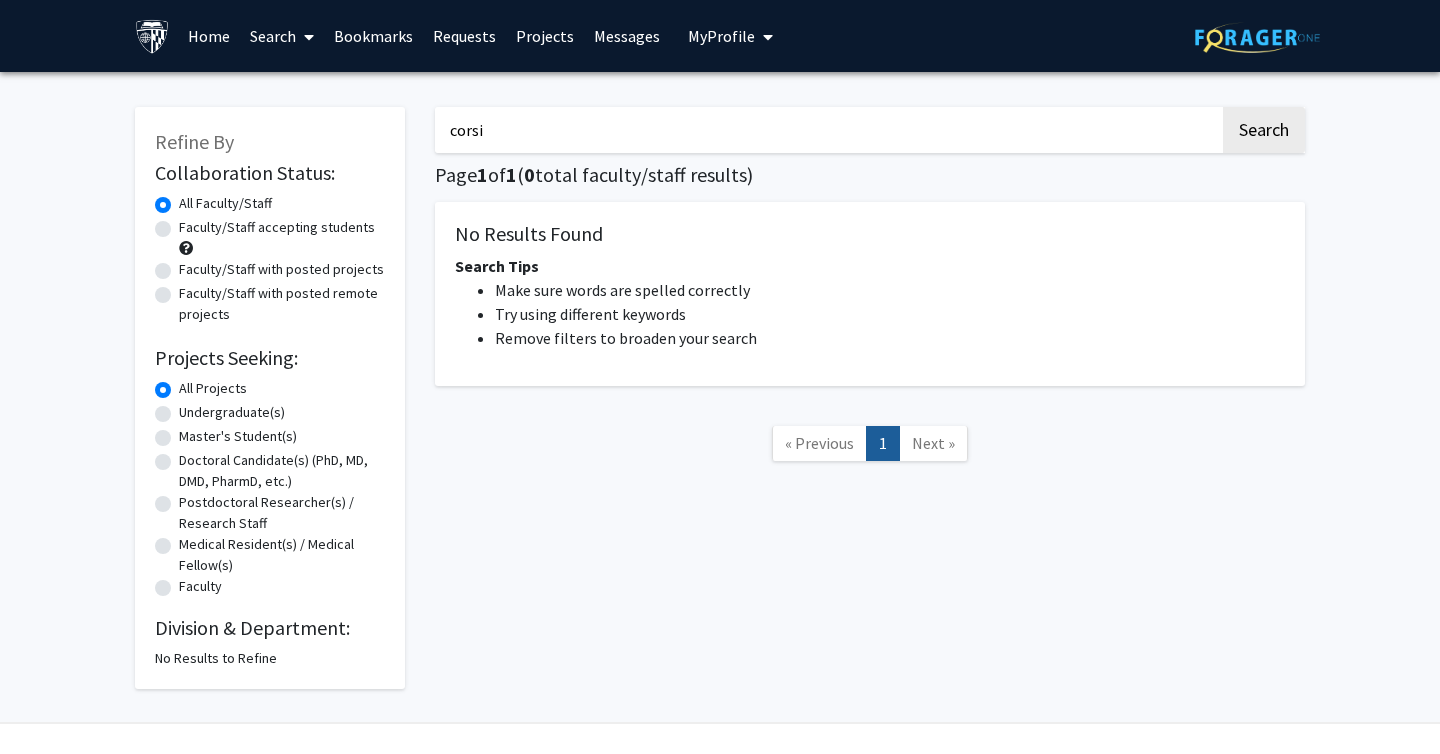 click on "corsi" at bounding box center (827, 130) 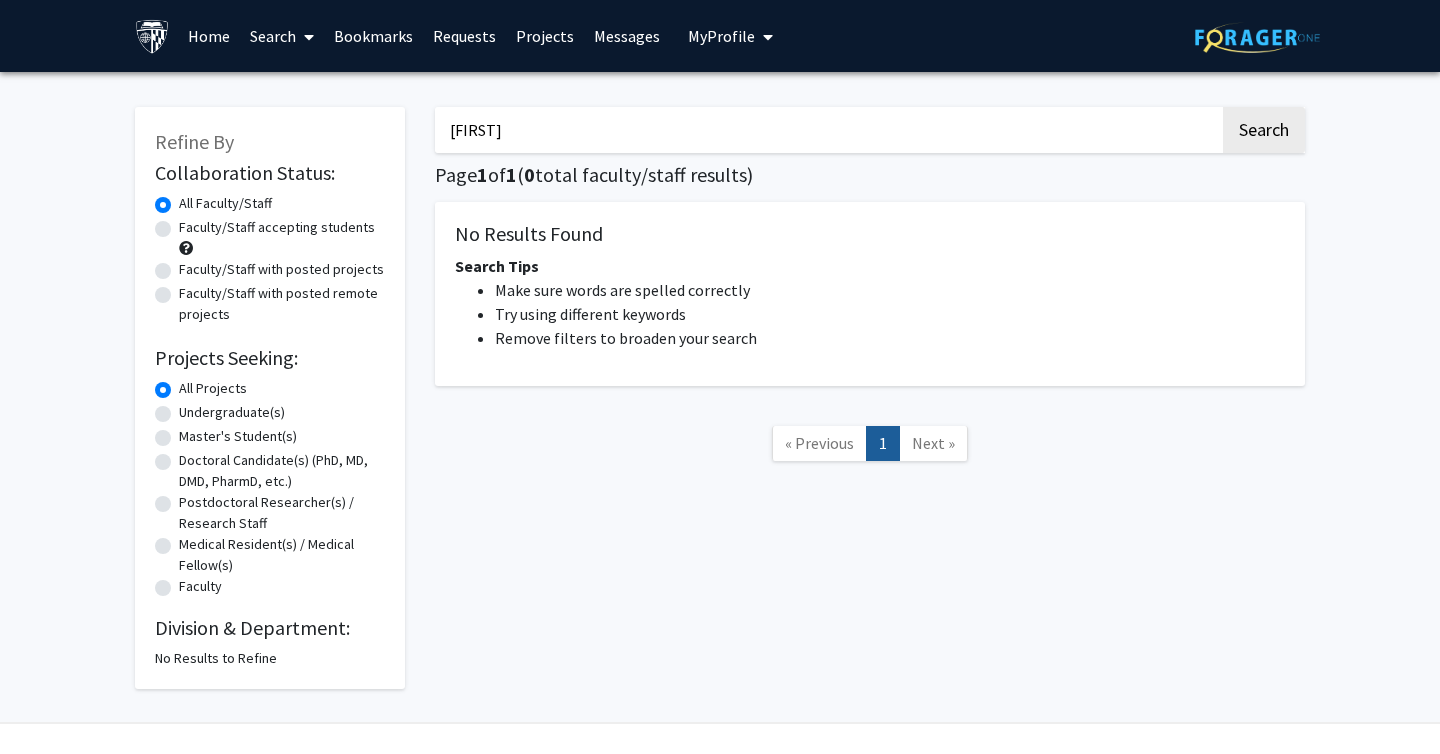 type on "[FIRST]" 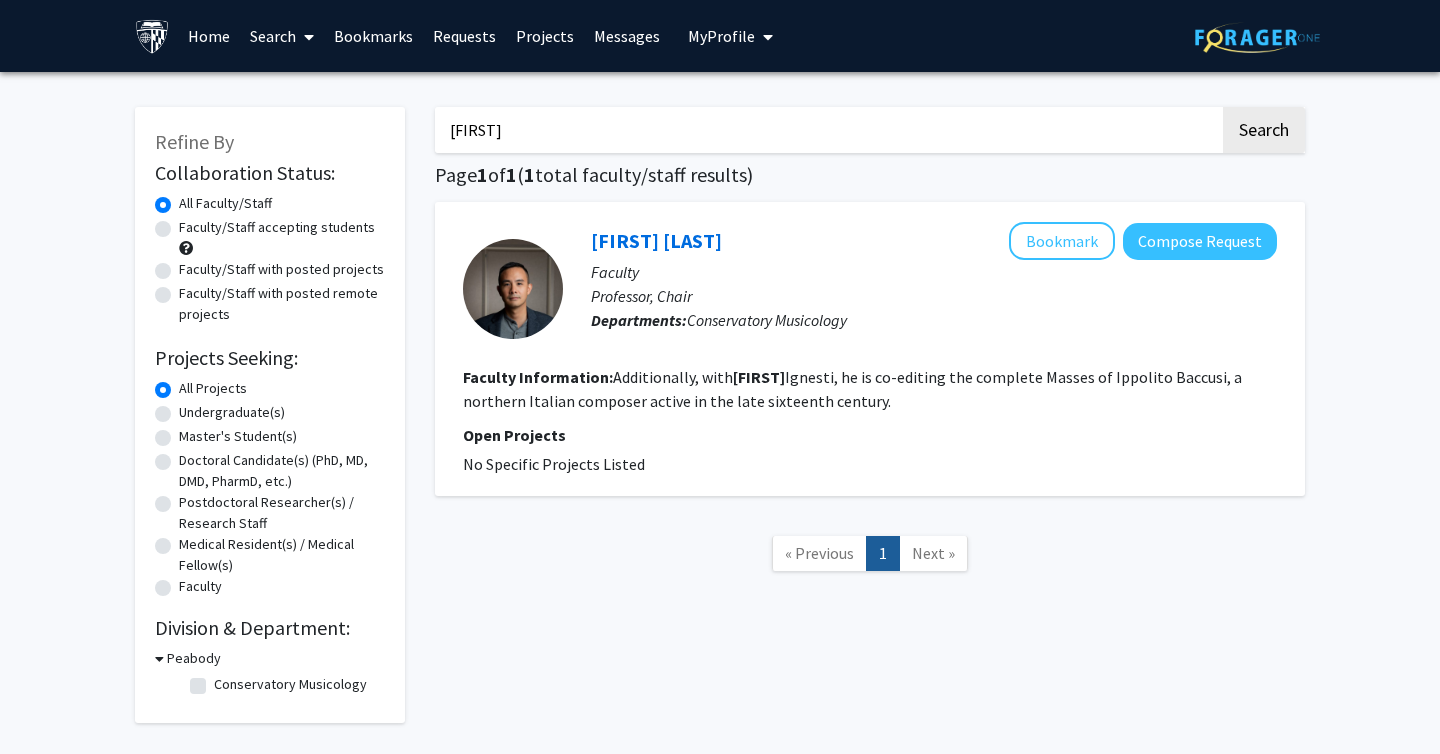click on "[FIRST]" at bounding box center (827, 130) 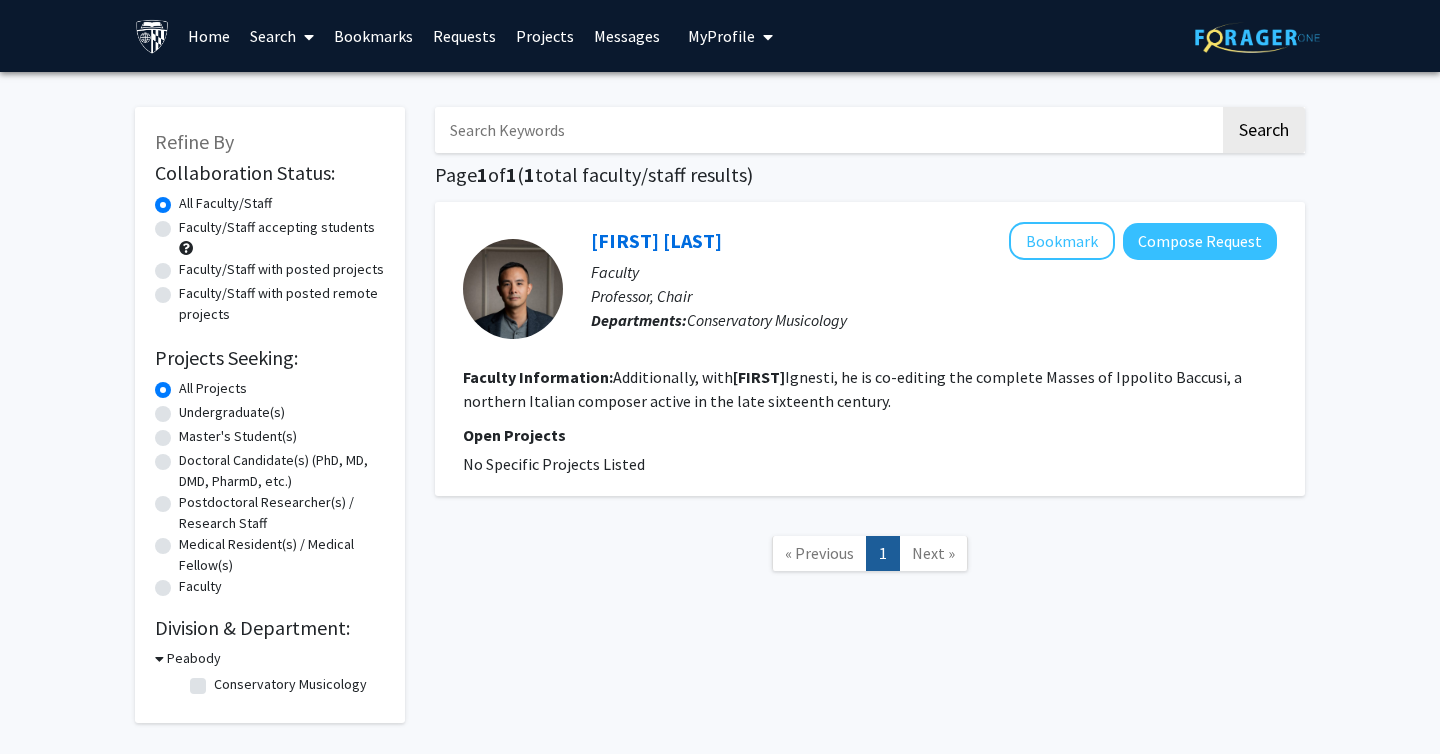 click on "Search" 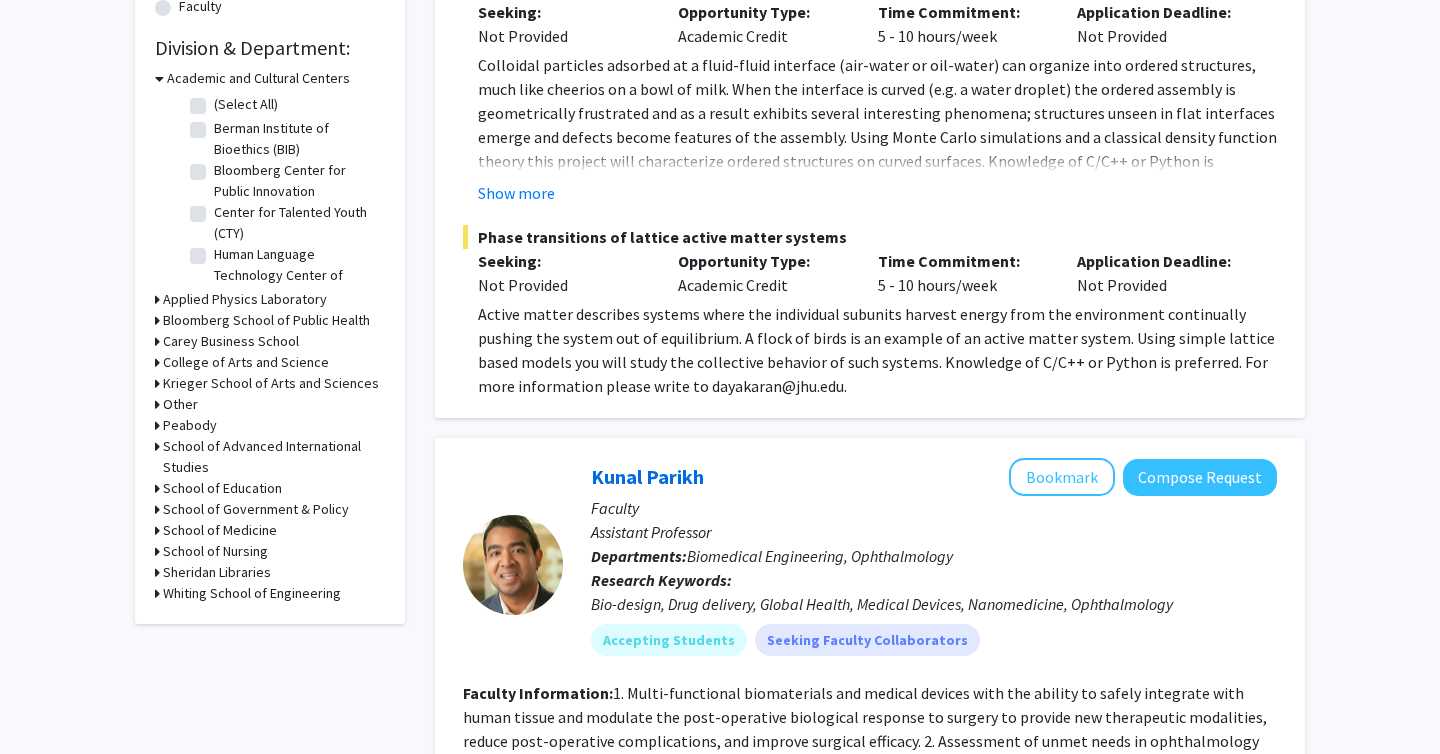 scroll, scrollTop: 0, scrollLeft: 0, axis: both 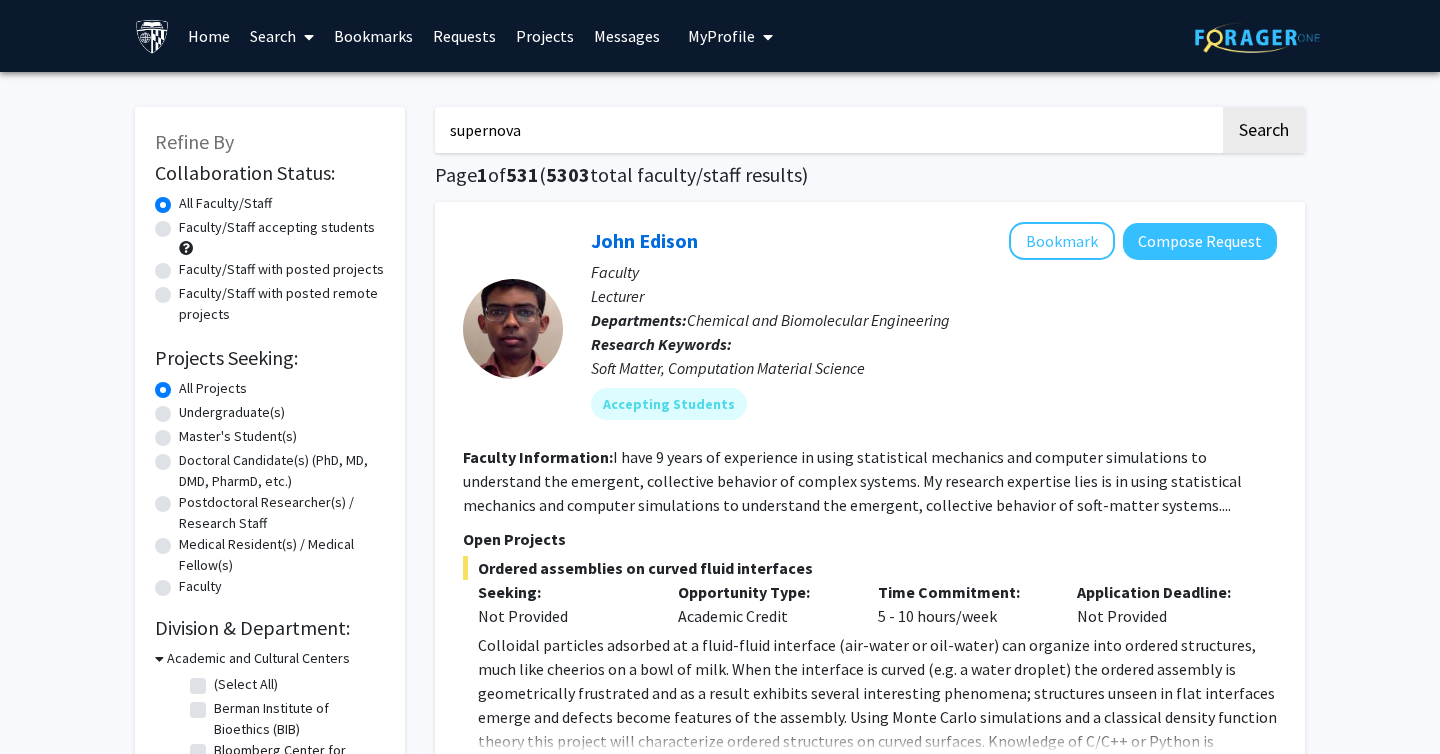 type on "supernova" 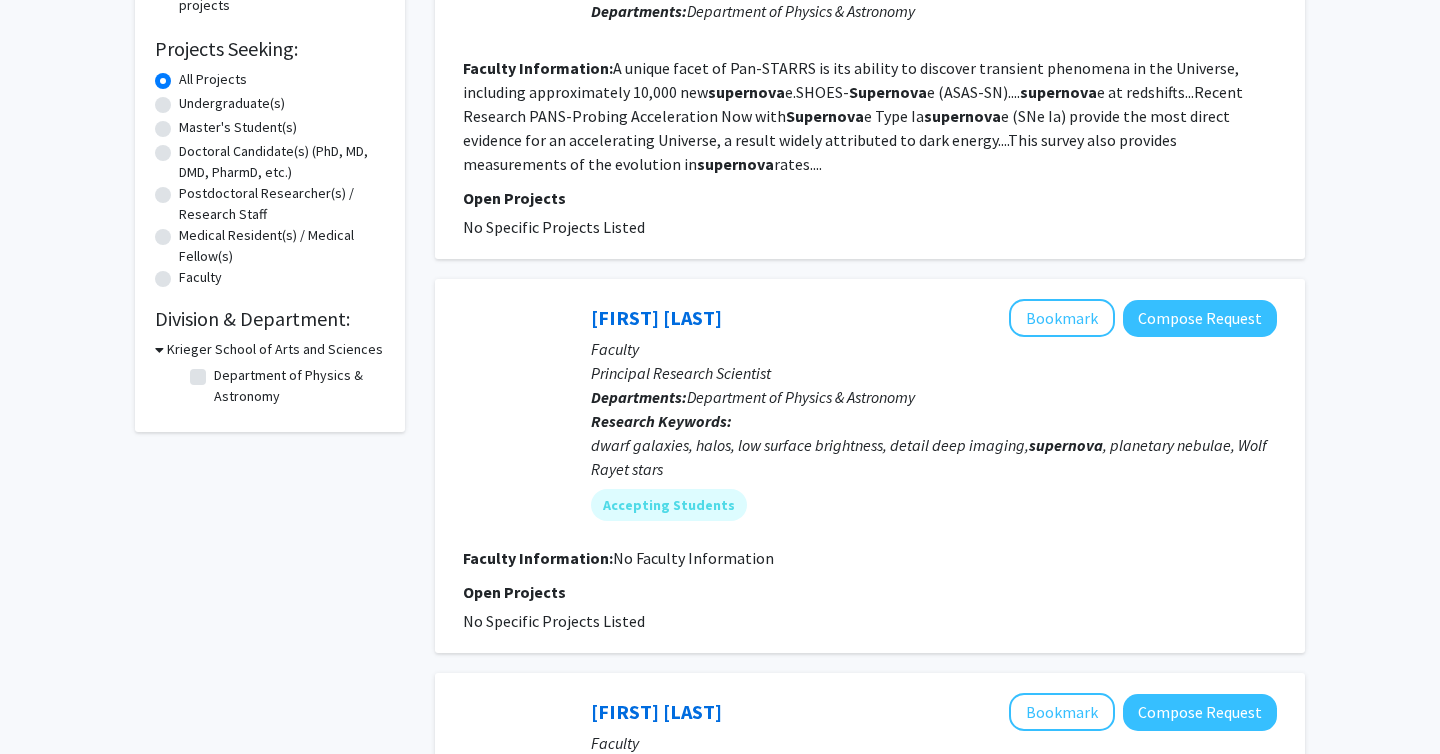 scroll, scrollTop: 310, scrollLeft: 0, axis: vertical 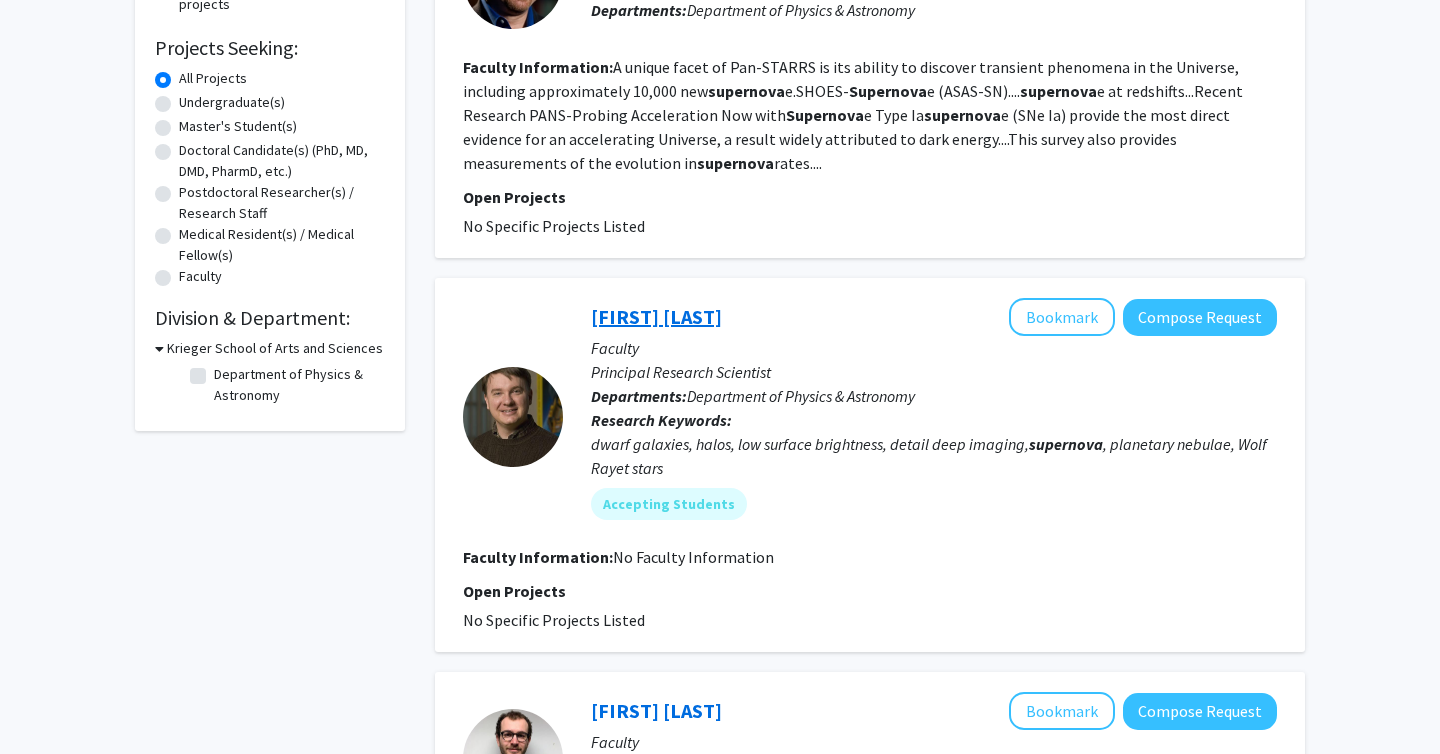 click on "[FIRST] [LAST]" 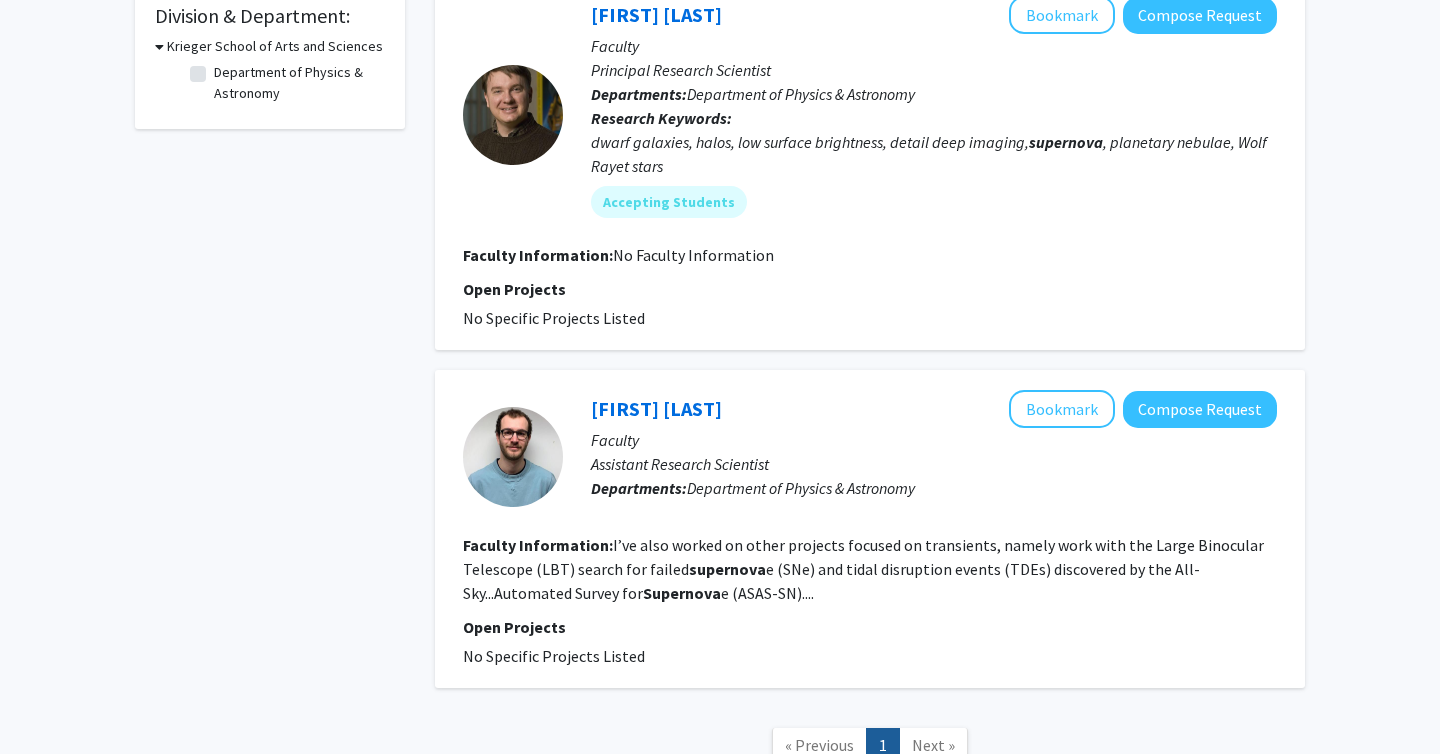 scroll, scrollTop: 682, scrollLeft: 0, axis: vertical 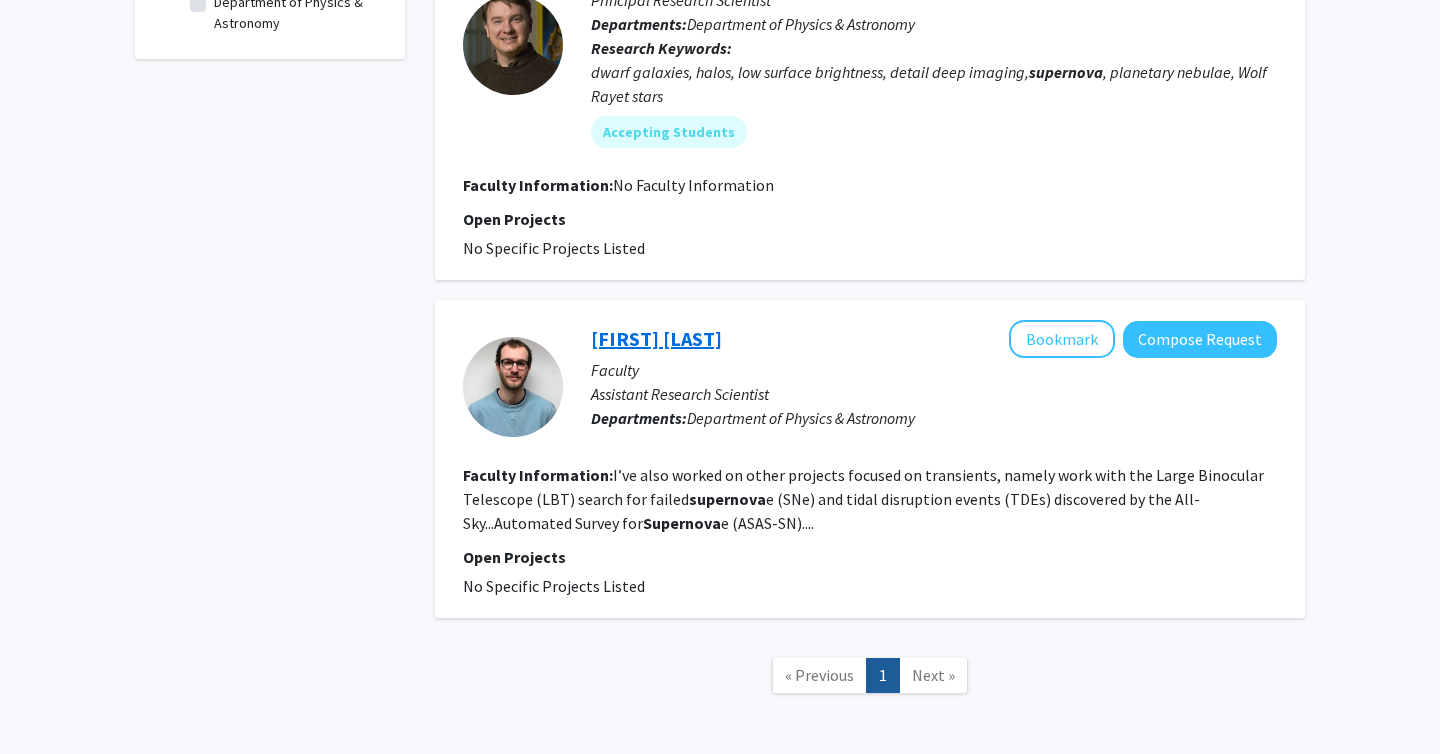 click on "[FIRST] [LAST]" 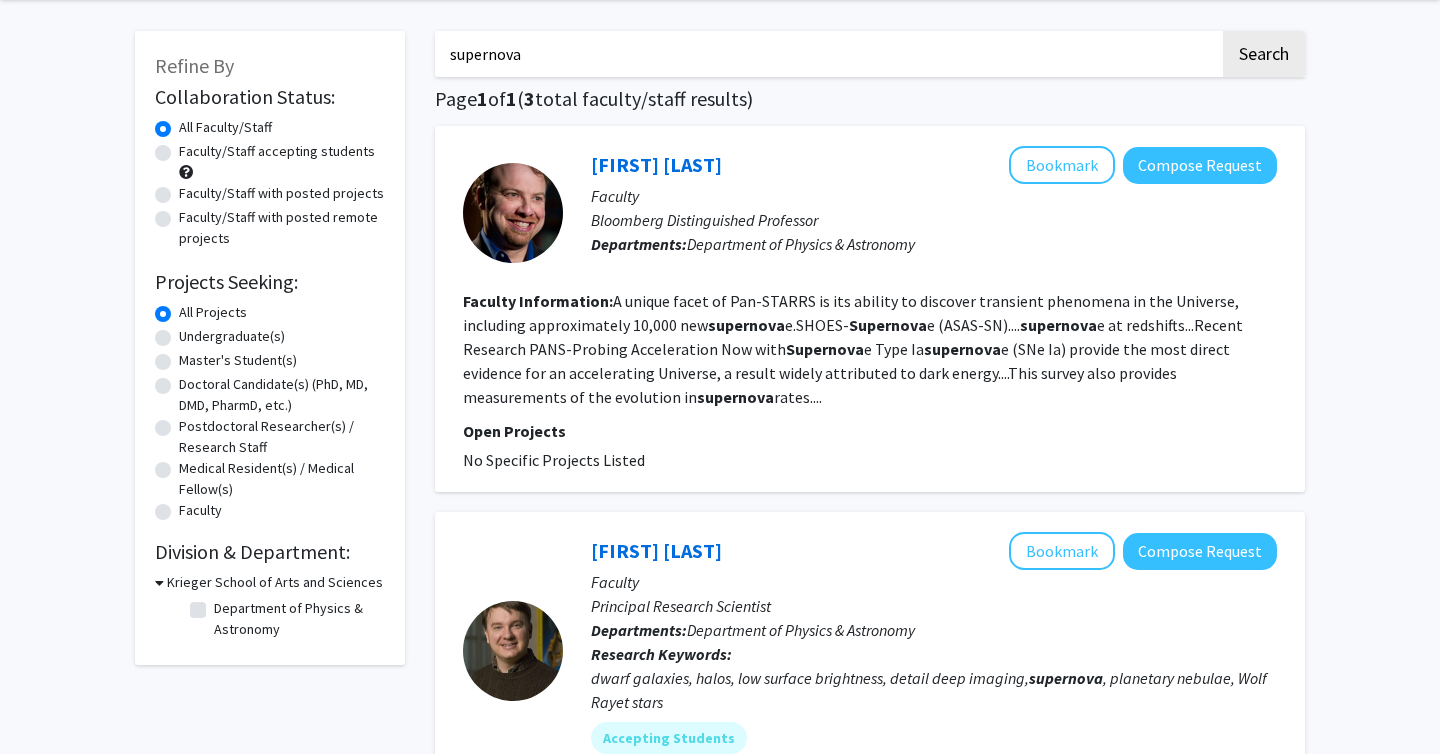 scroll, scrollTop: 0, scrollLeft: 0, axis: both 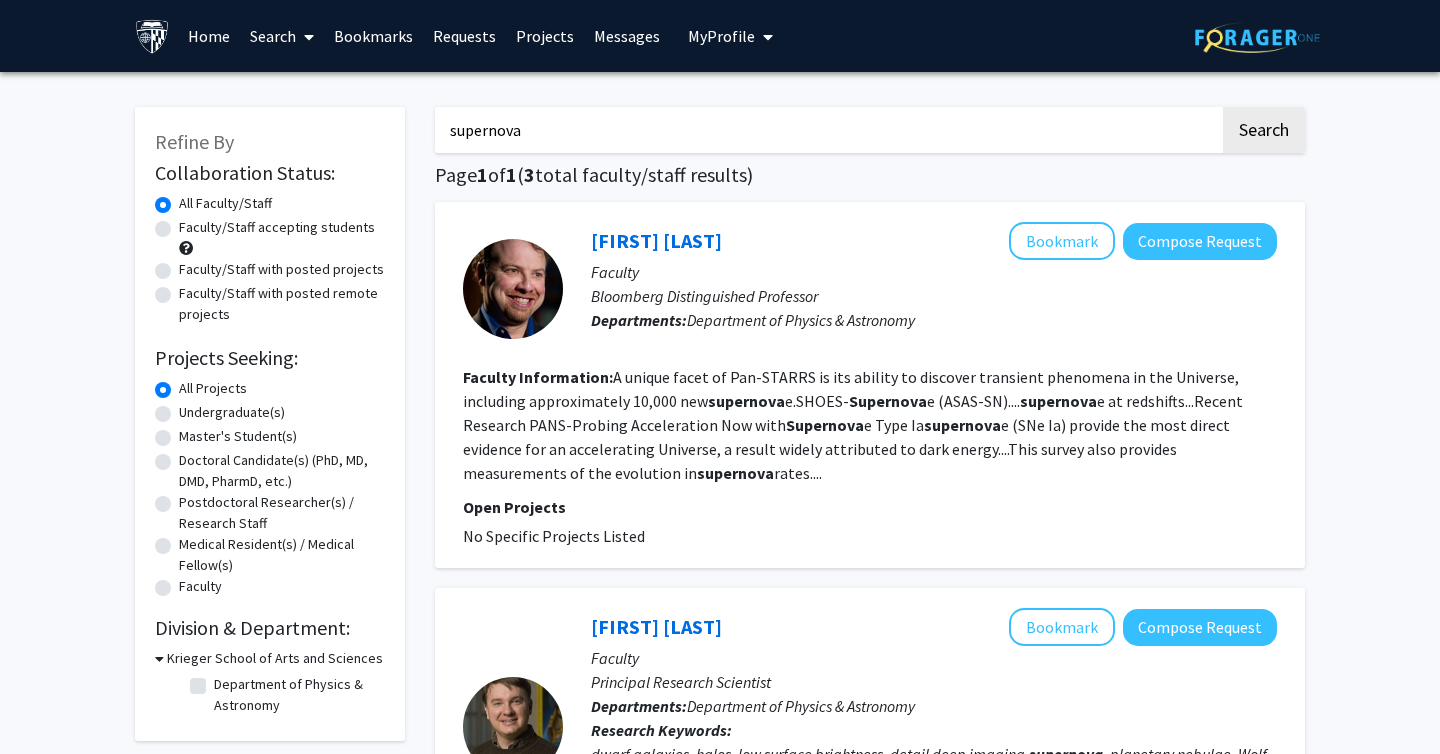 click on "supernova" at bounding box center (827, 130) 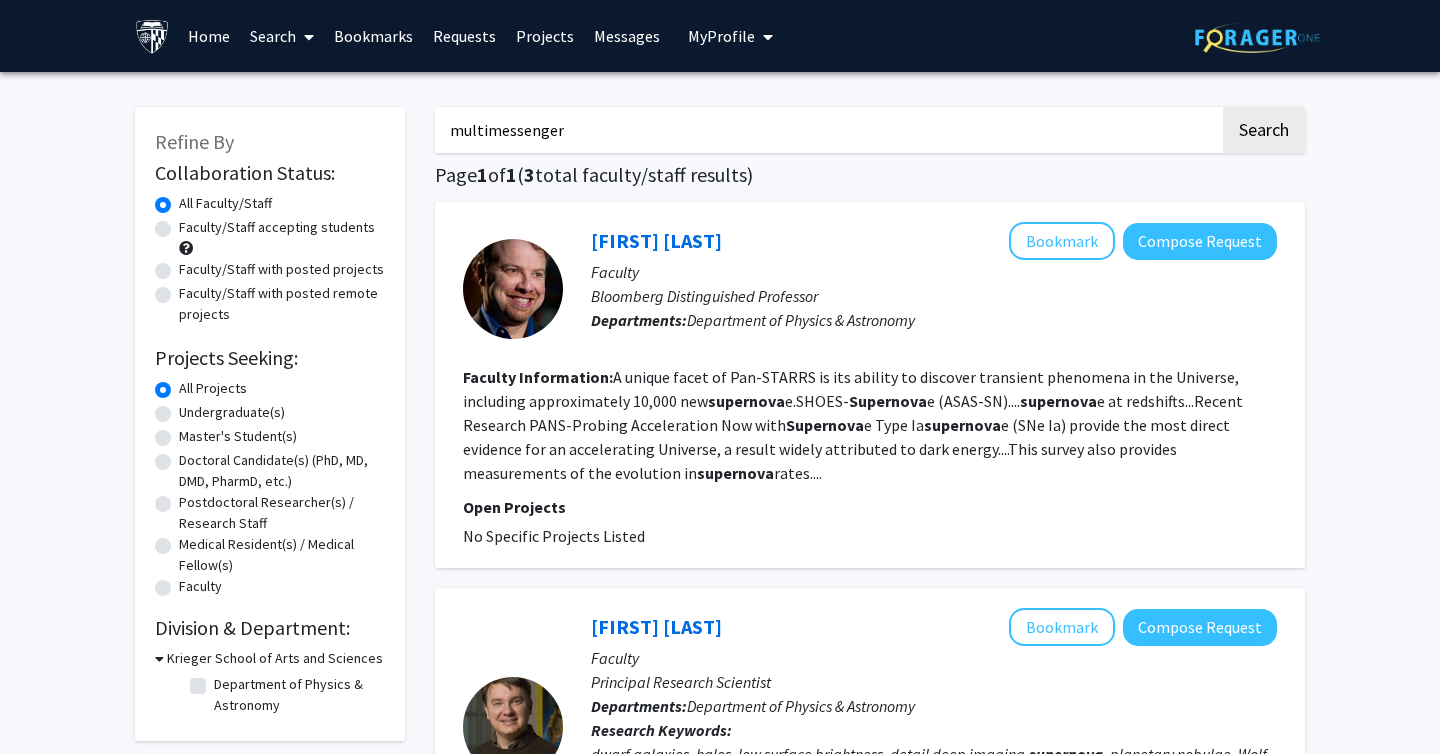 click on "Search" 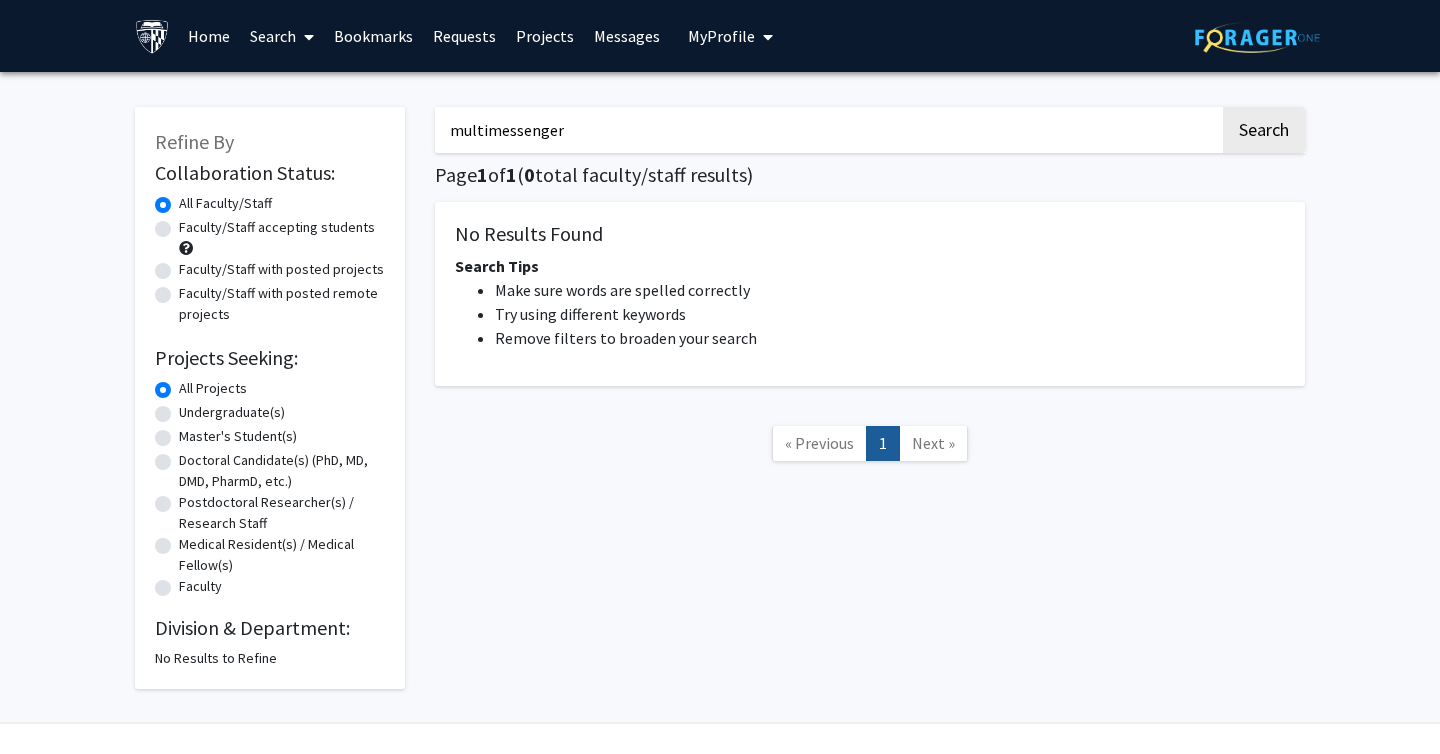 click on "multimessenger" at bounding box center (827, 130) 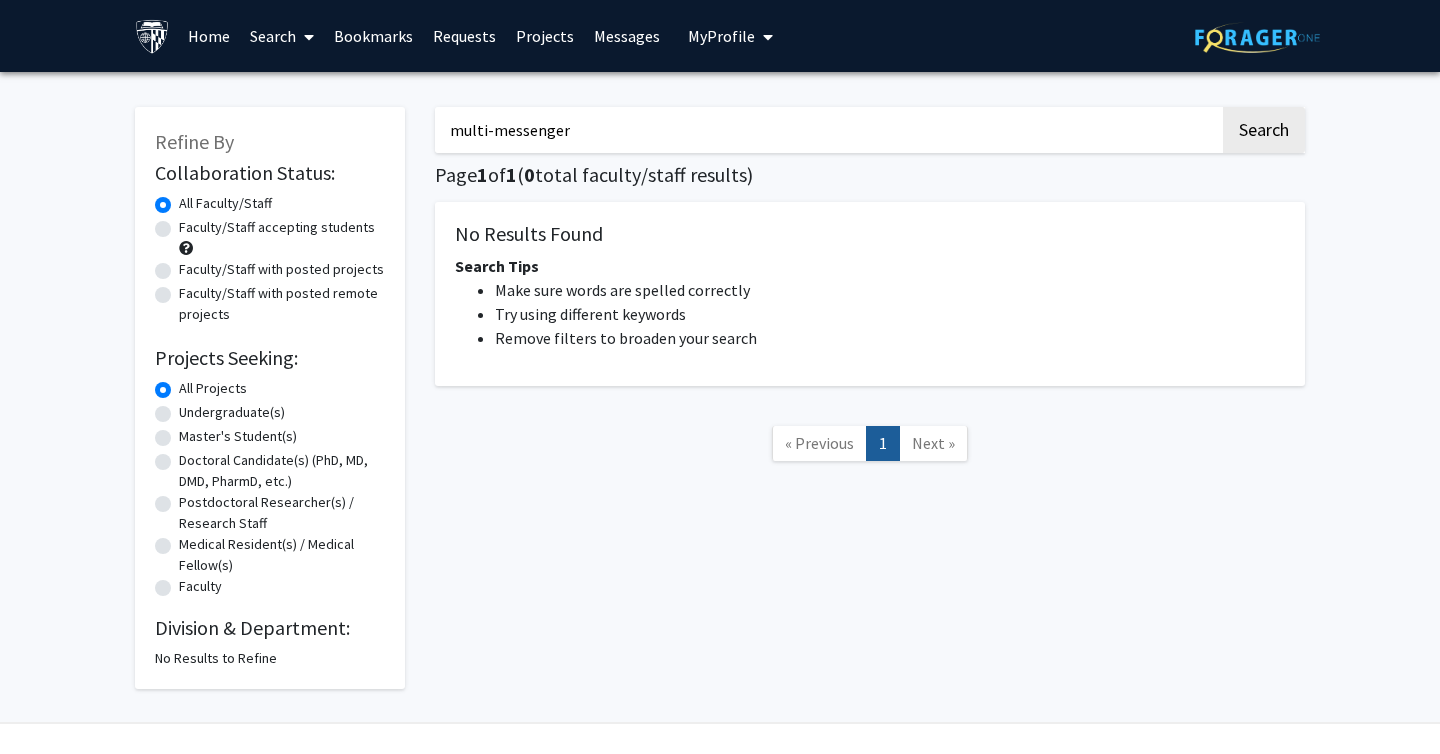 click on "Search" 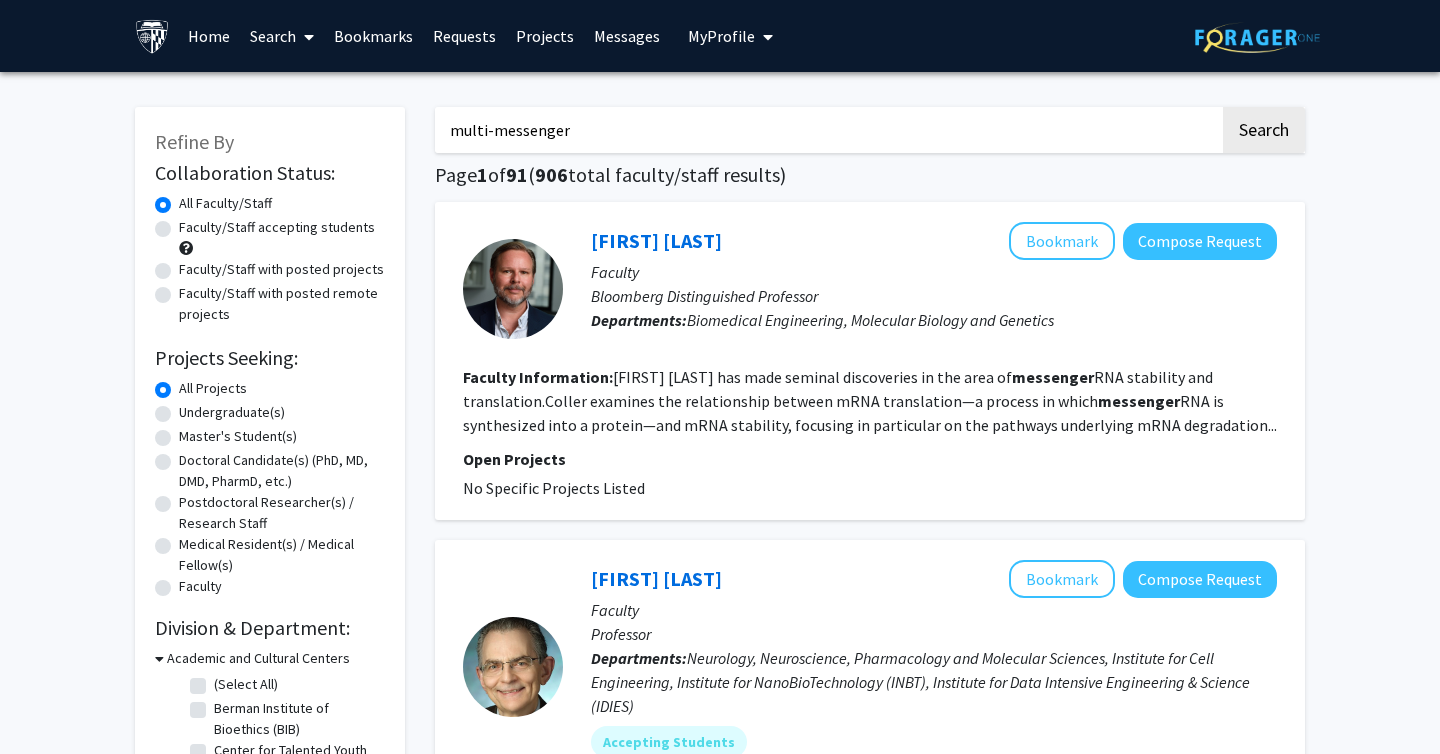 click on "multi-messenger" at bounding box center (827, 130) 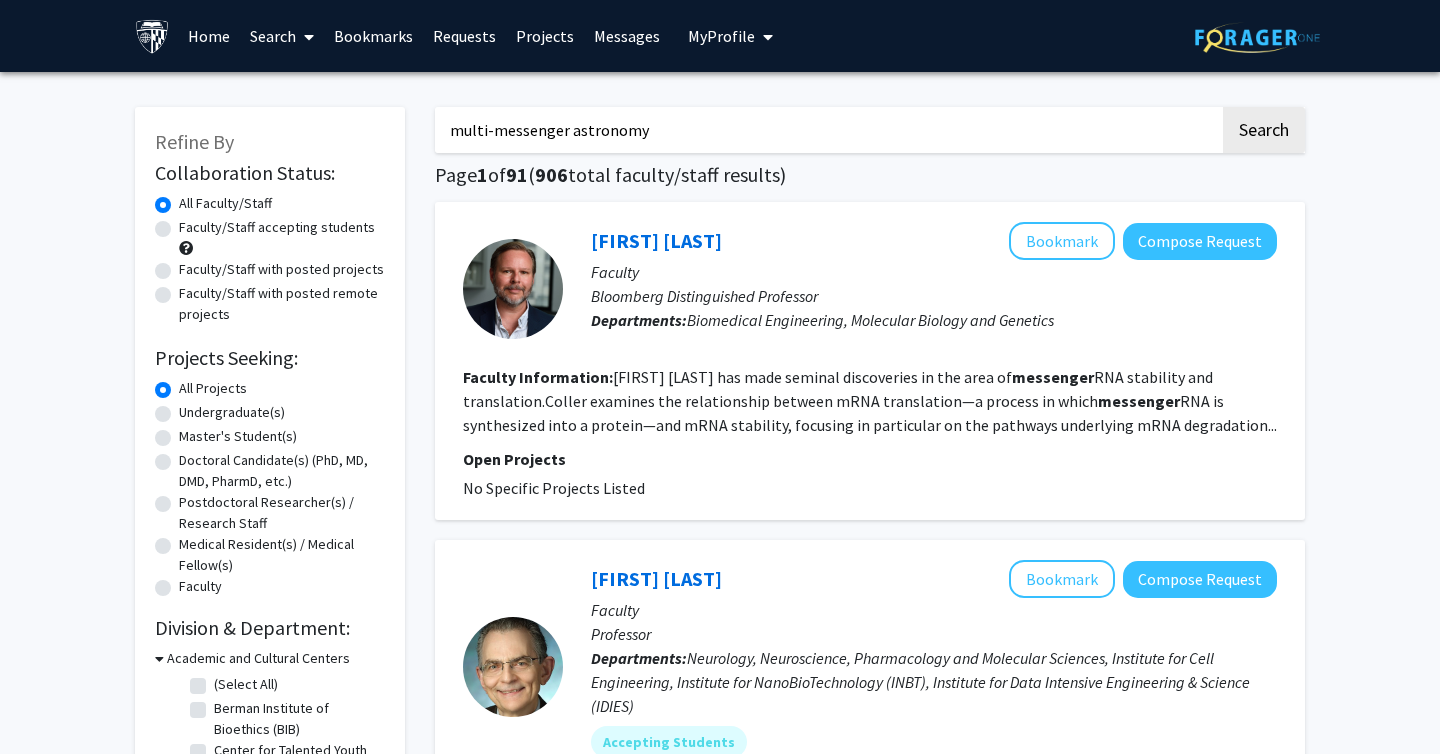 type on "multi-messenger astronomy" 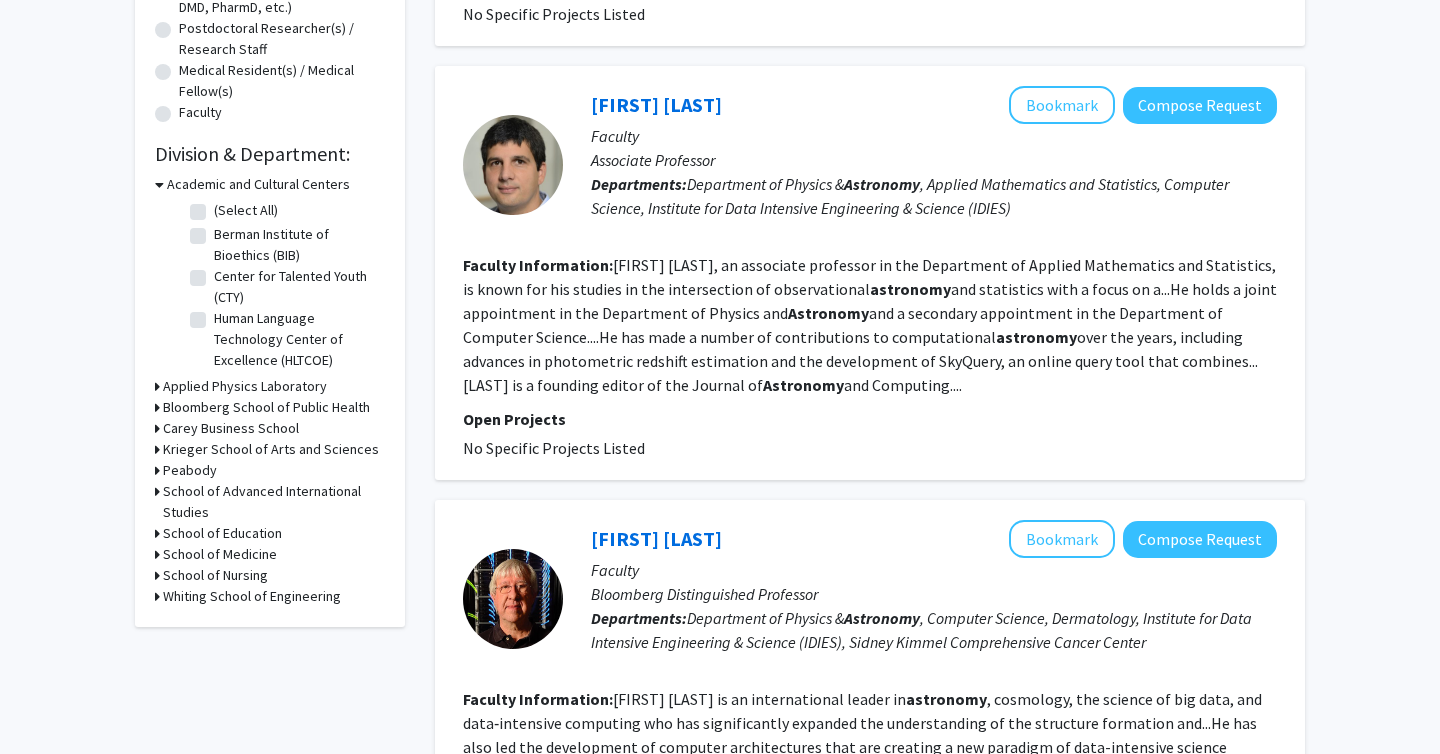 scroll, scrollTop: 506, scrollLeft: 0, axis: vertical 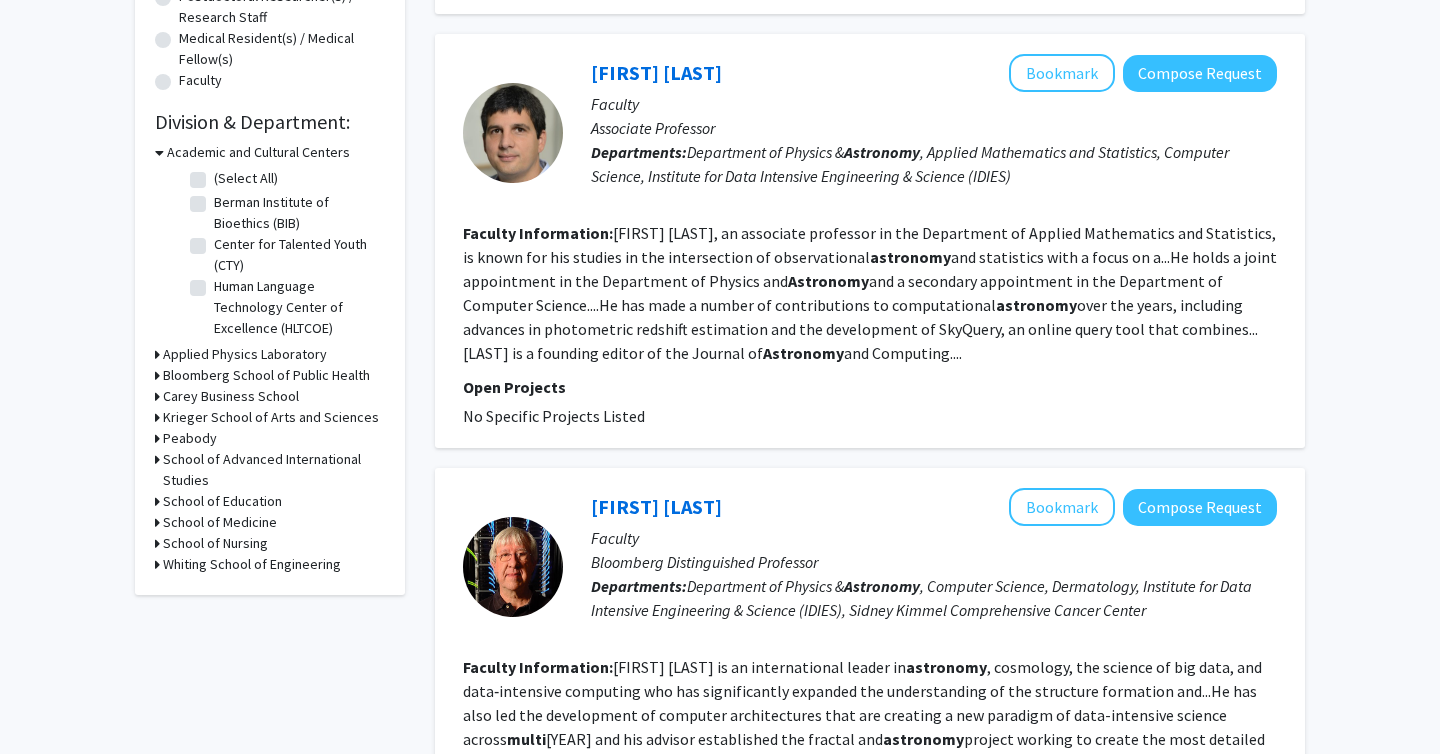 click on "Krieger School of Arts and Sciences" at bounding box center (271, 417) 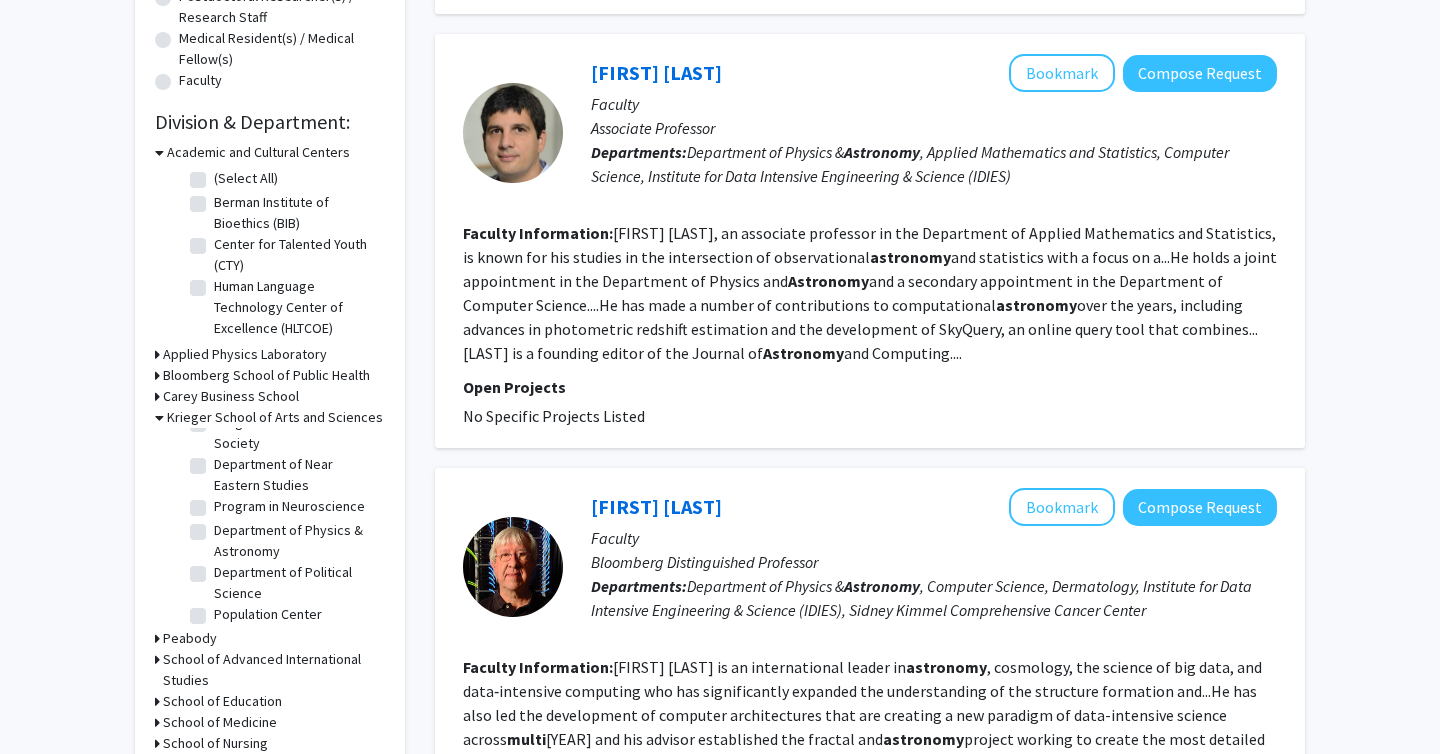 scroll, scrollTop: 1046, scrollLeft: 0, axis: vertical 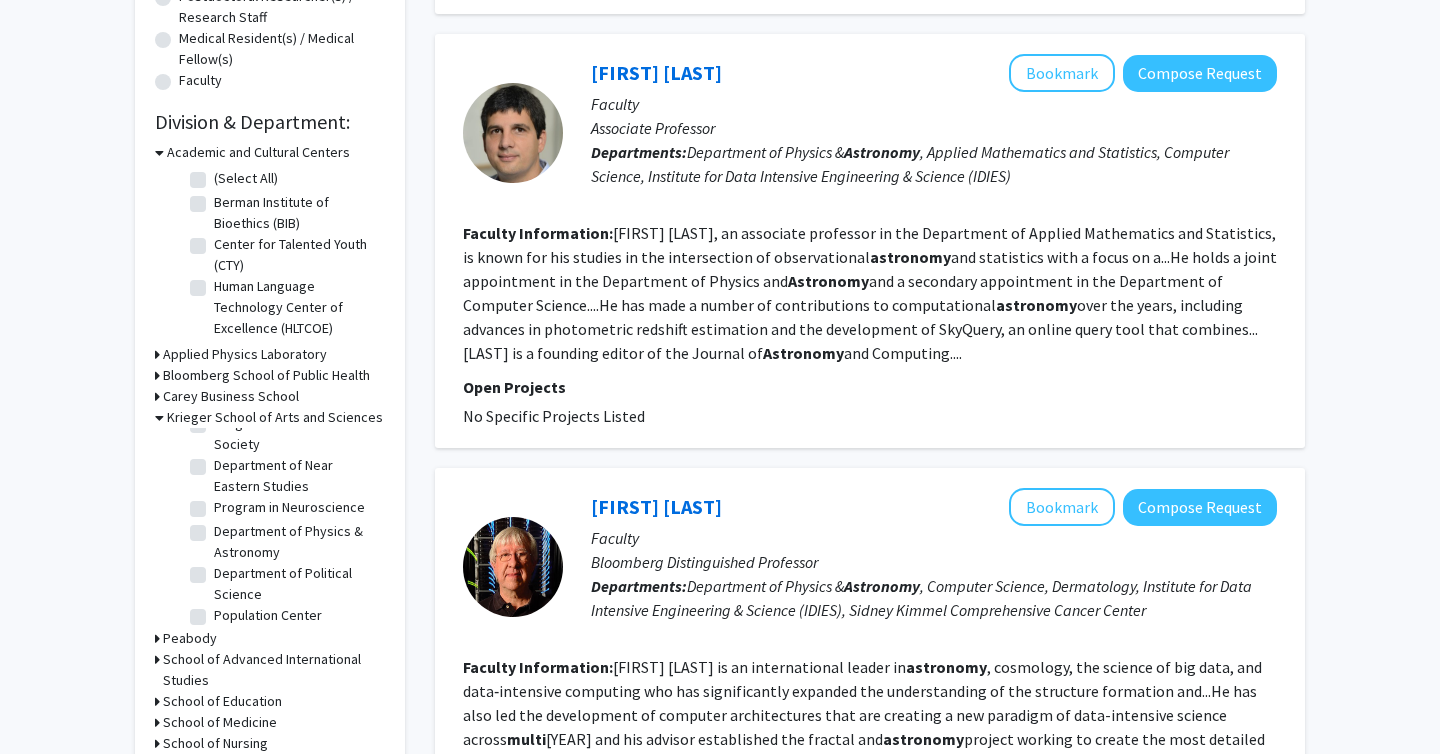 click on "Department of Physics & Astronomy" 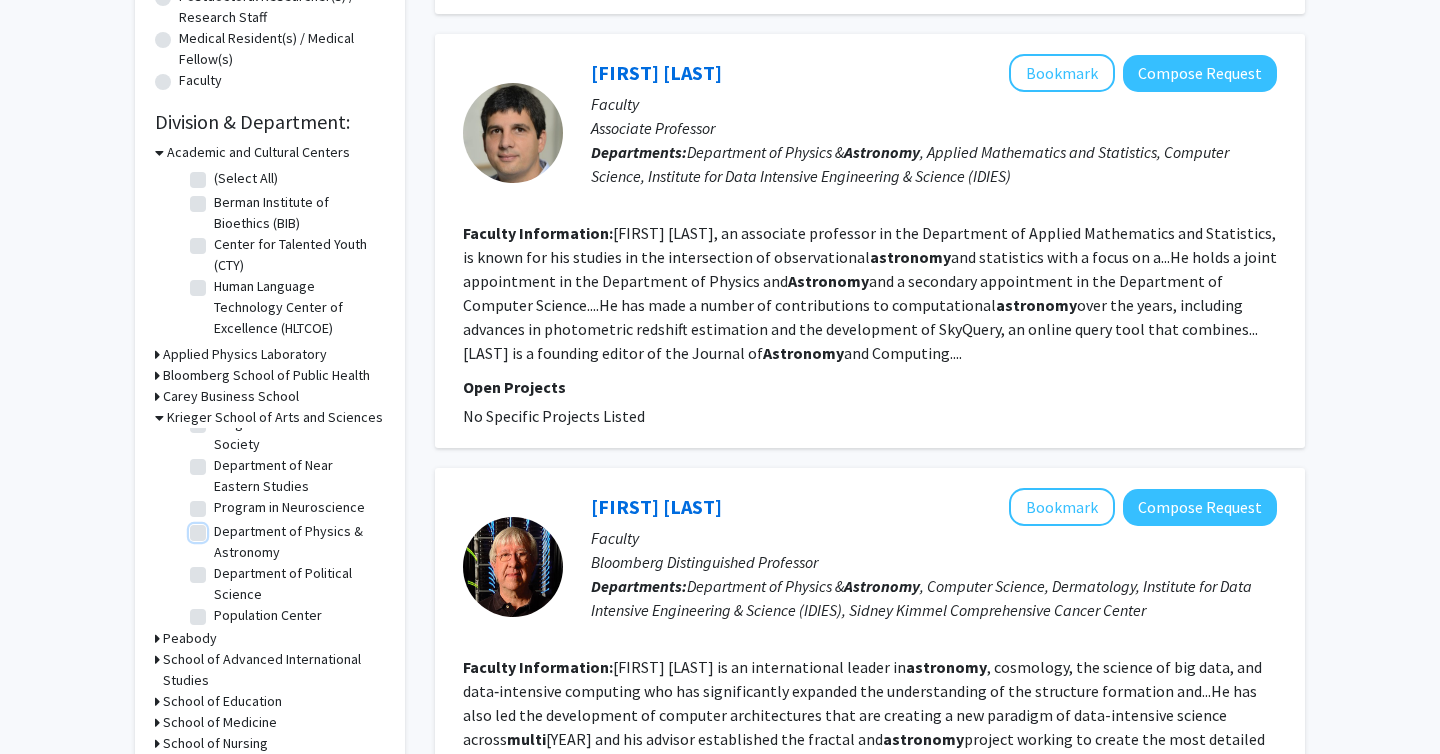 click on "Department of Physics & Astronomy" at bounding box center (220, 527) 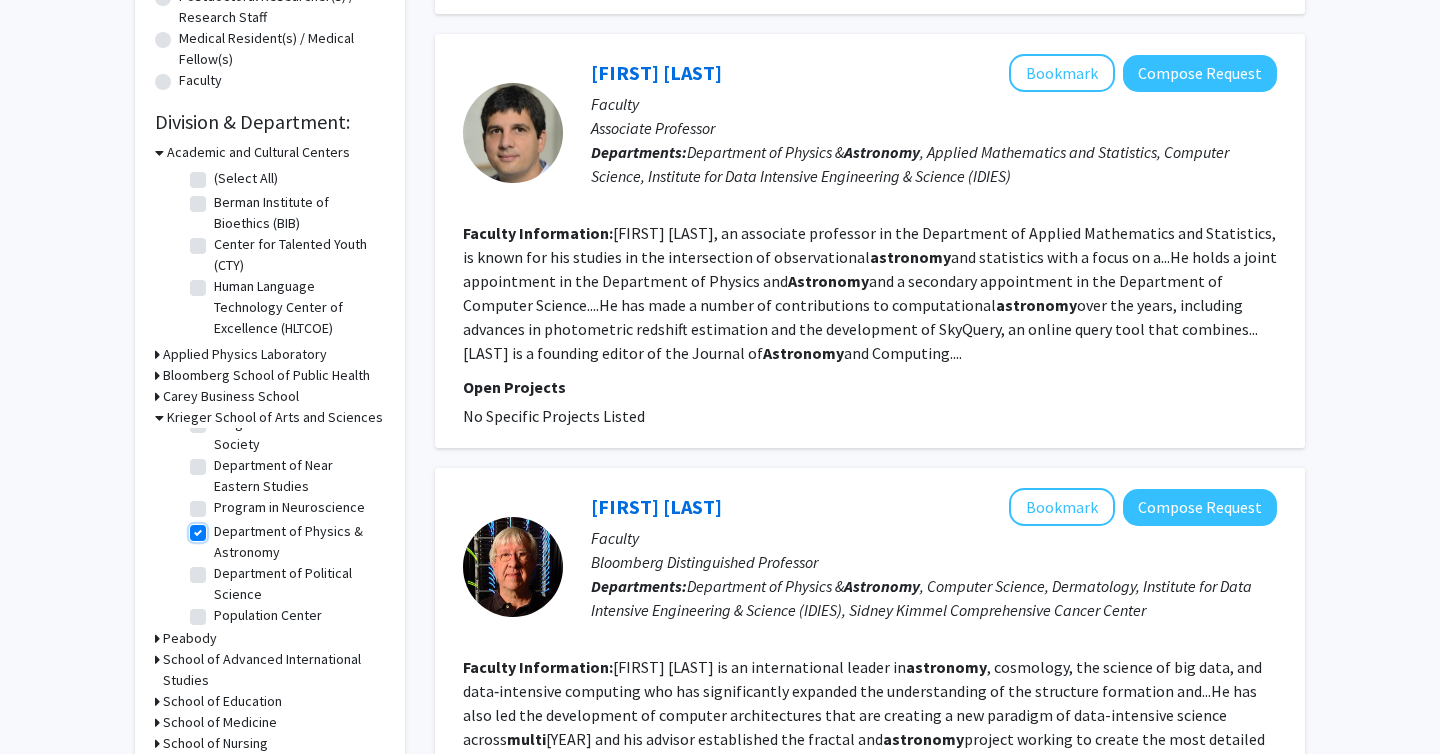 checkbox on "true" 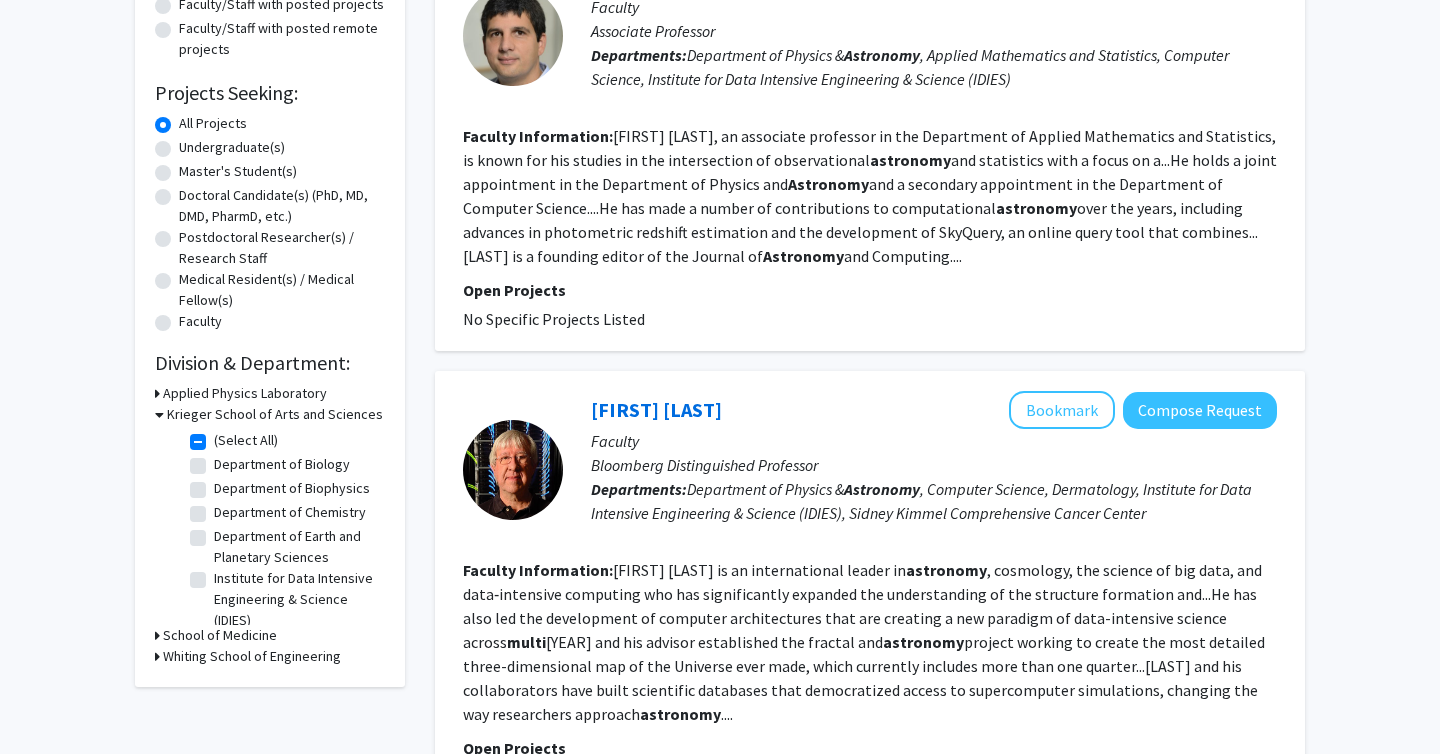 scroll, scrollTop: 0, scrollLeft: 0, axis: both 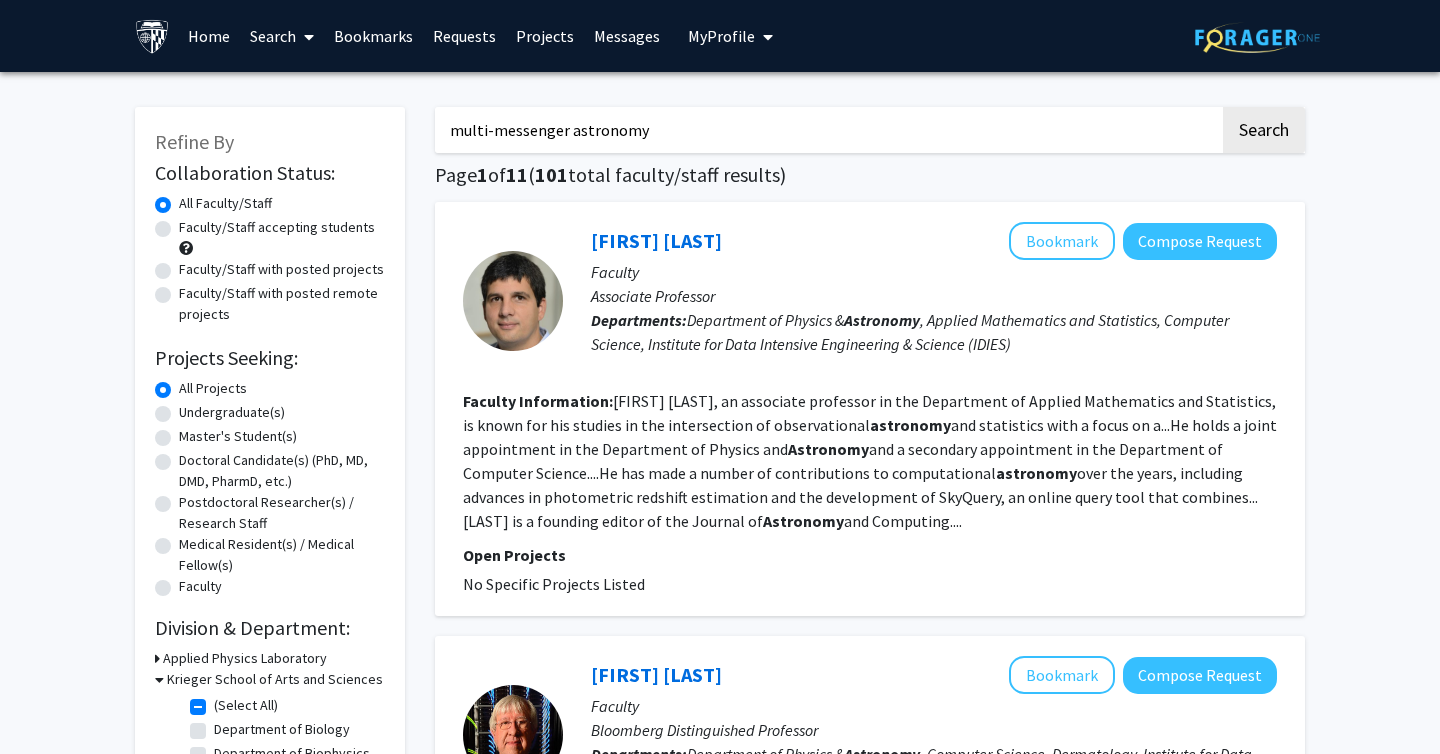 click on "multi-messenger astronomy" at bounding box center [827, 130] 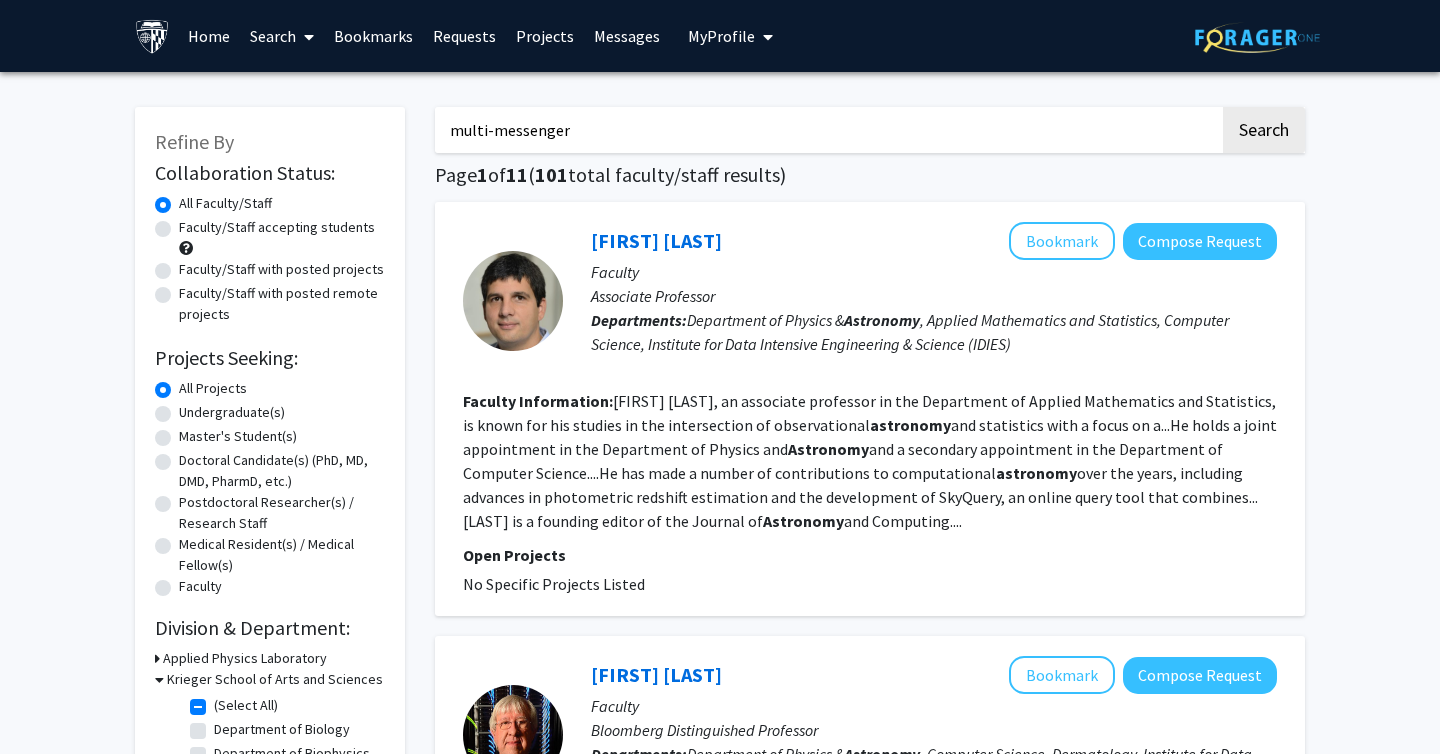 type on "multi-messenger" 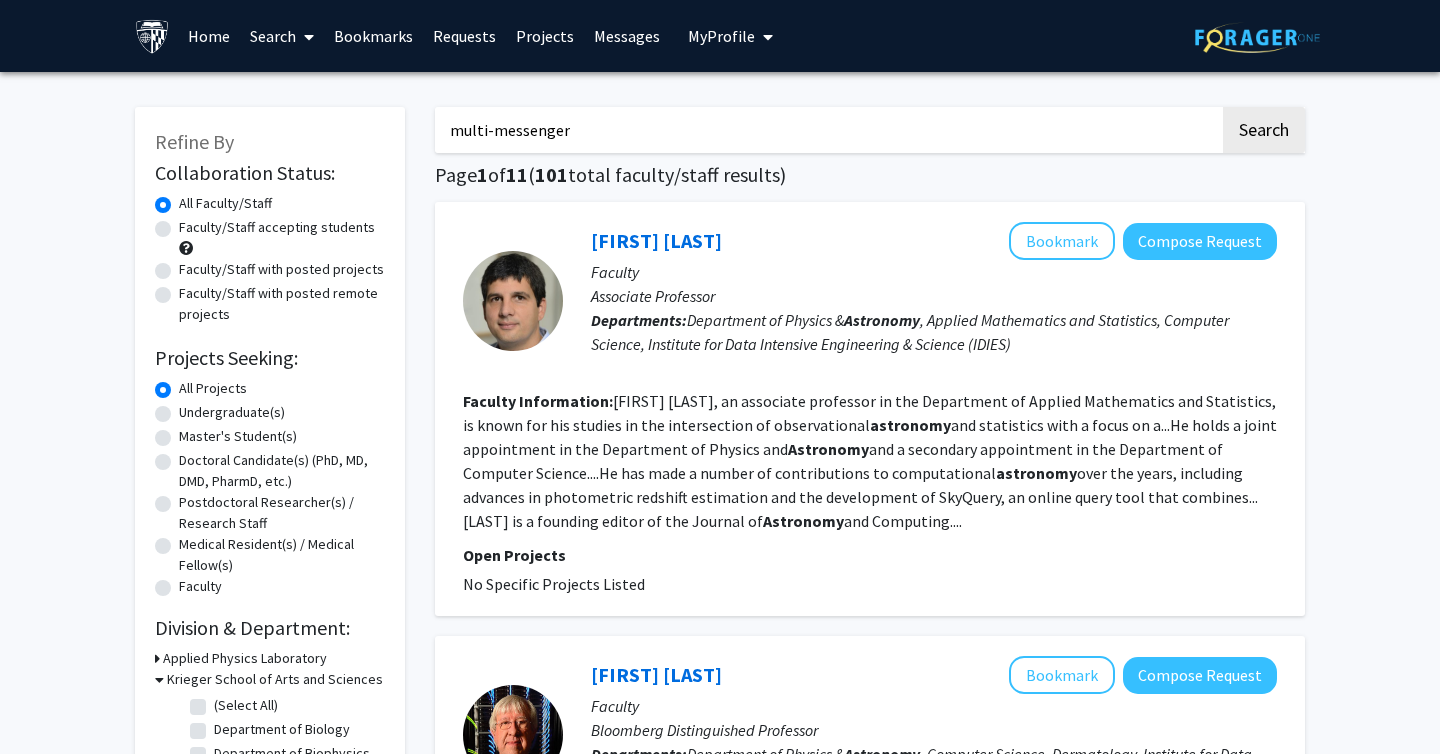 checkbox on "false" 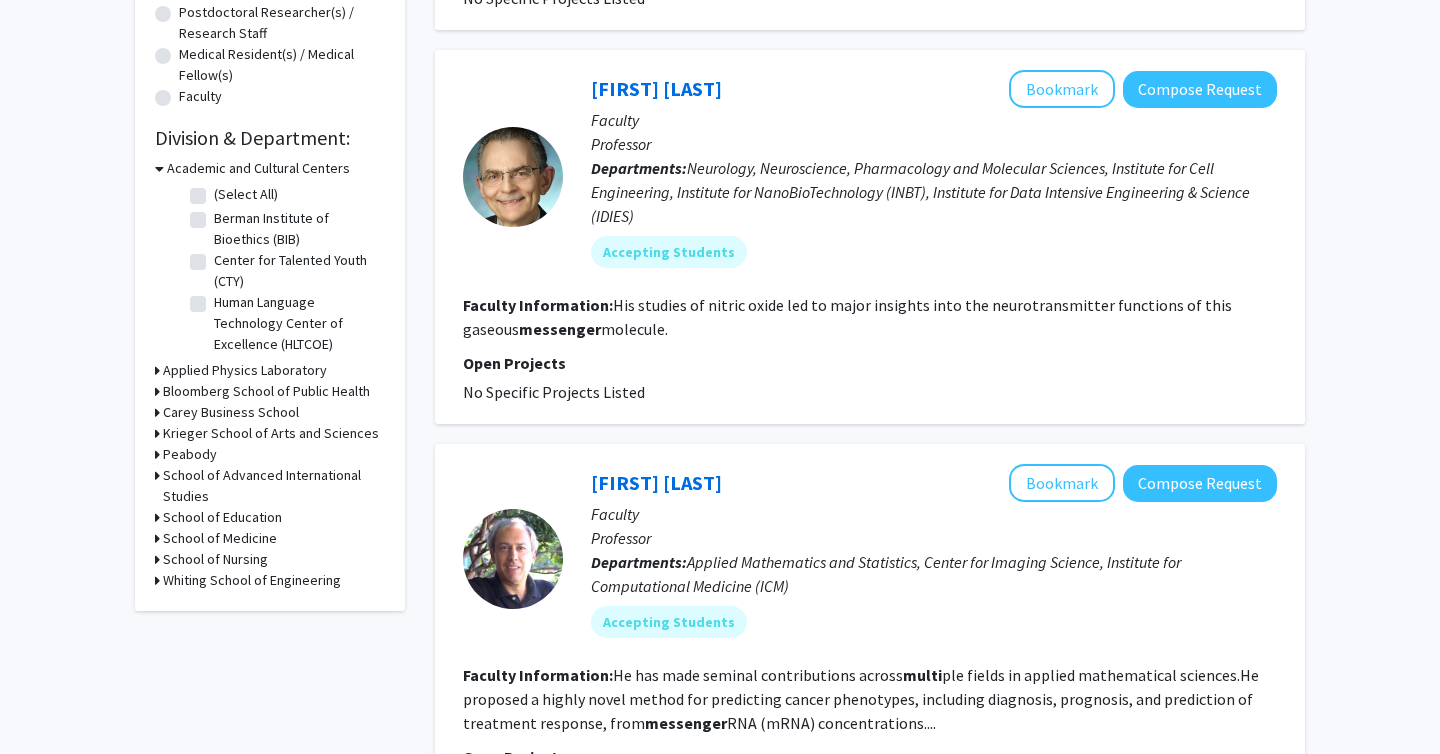 scroll, scrollTop: 589, scrollLeft: 0, axis: vertical 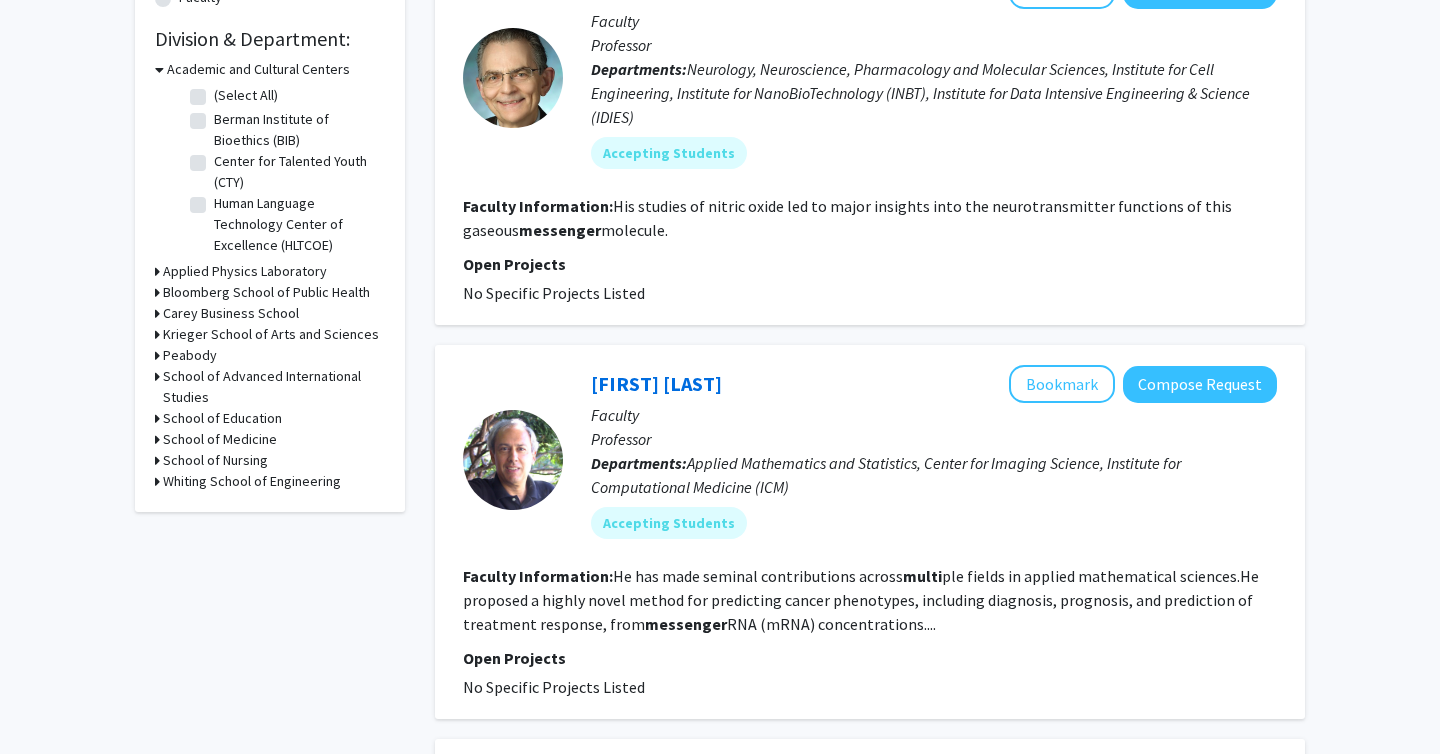 click on "Krieger School of Arts and Sciences" at bounding box center [271, 334] 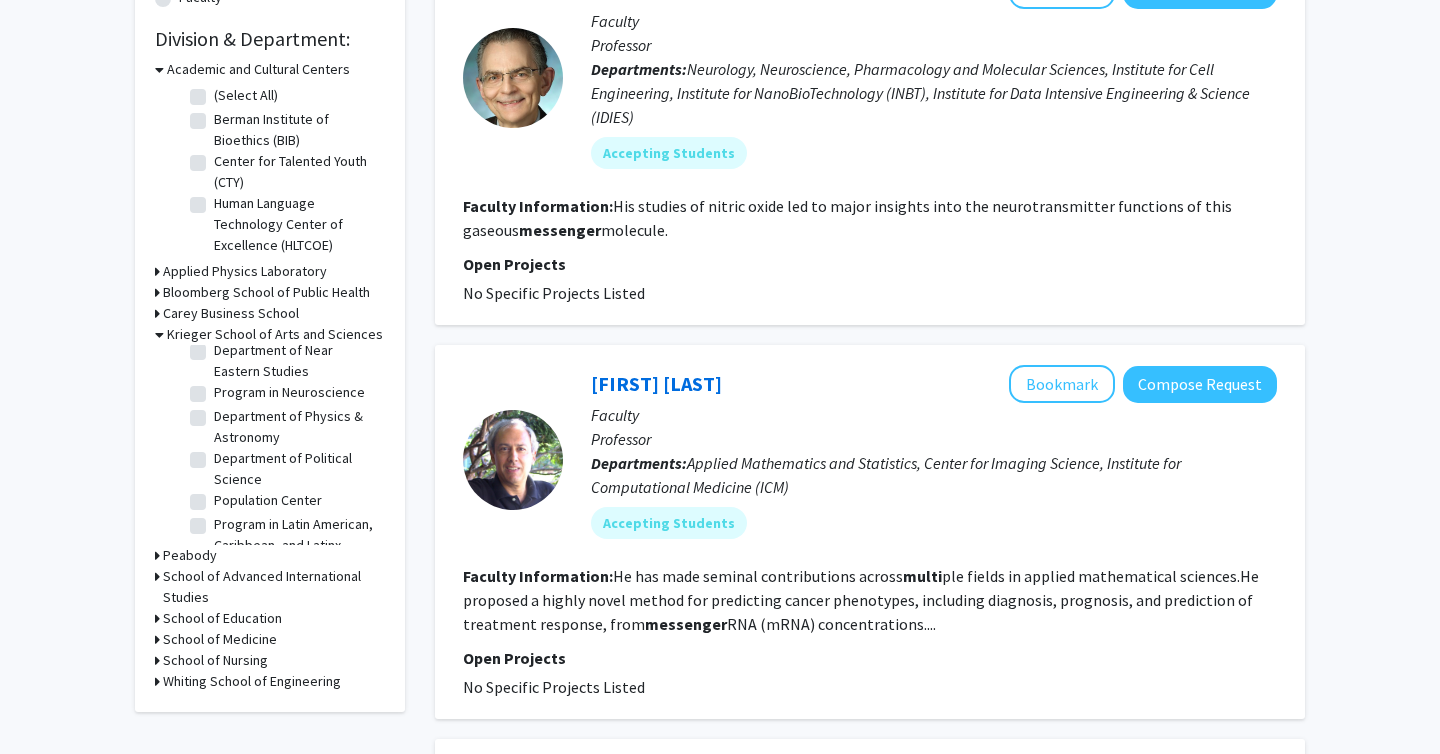 scroll, scrollTop: 1071, scrollLeft: 0, axis: vertical 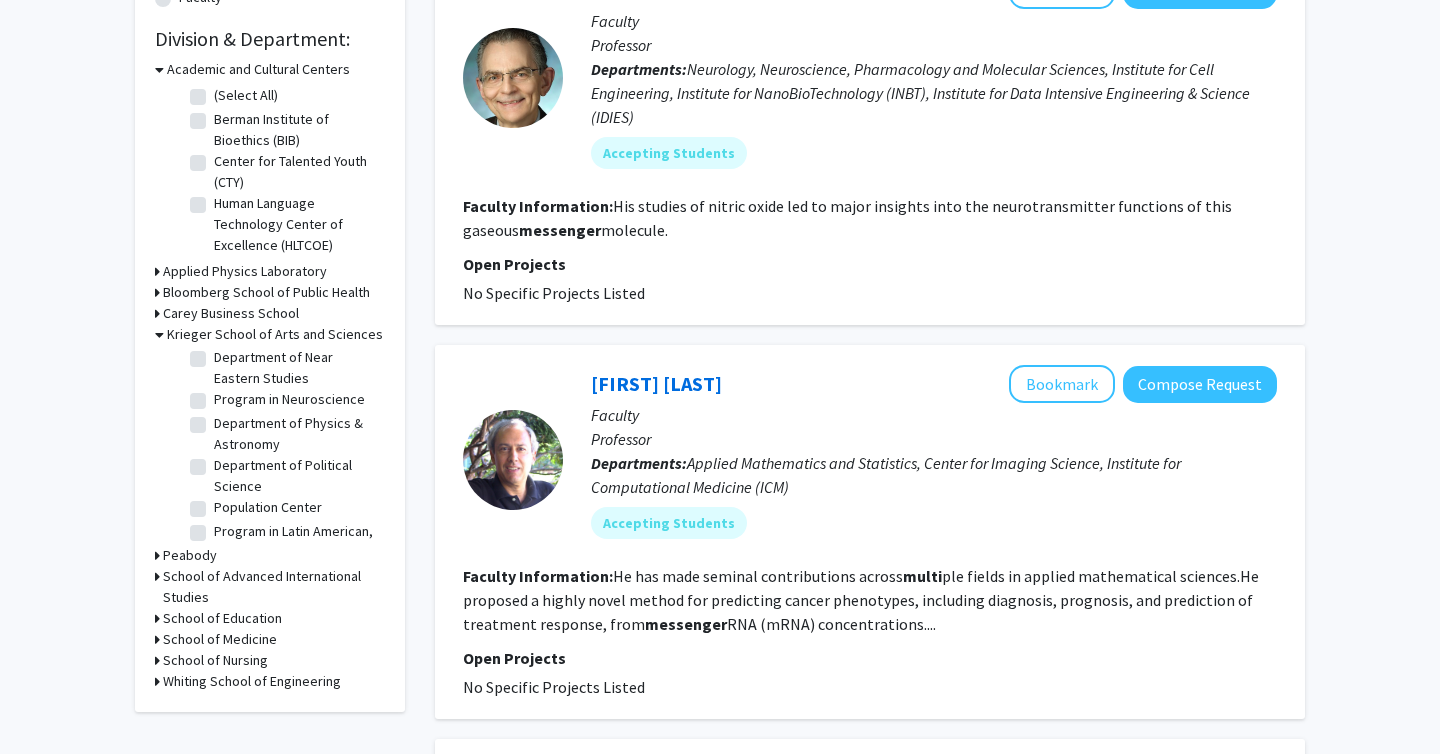 click on "Department of Physics & Astronomy" 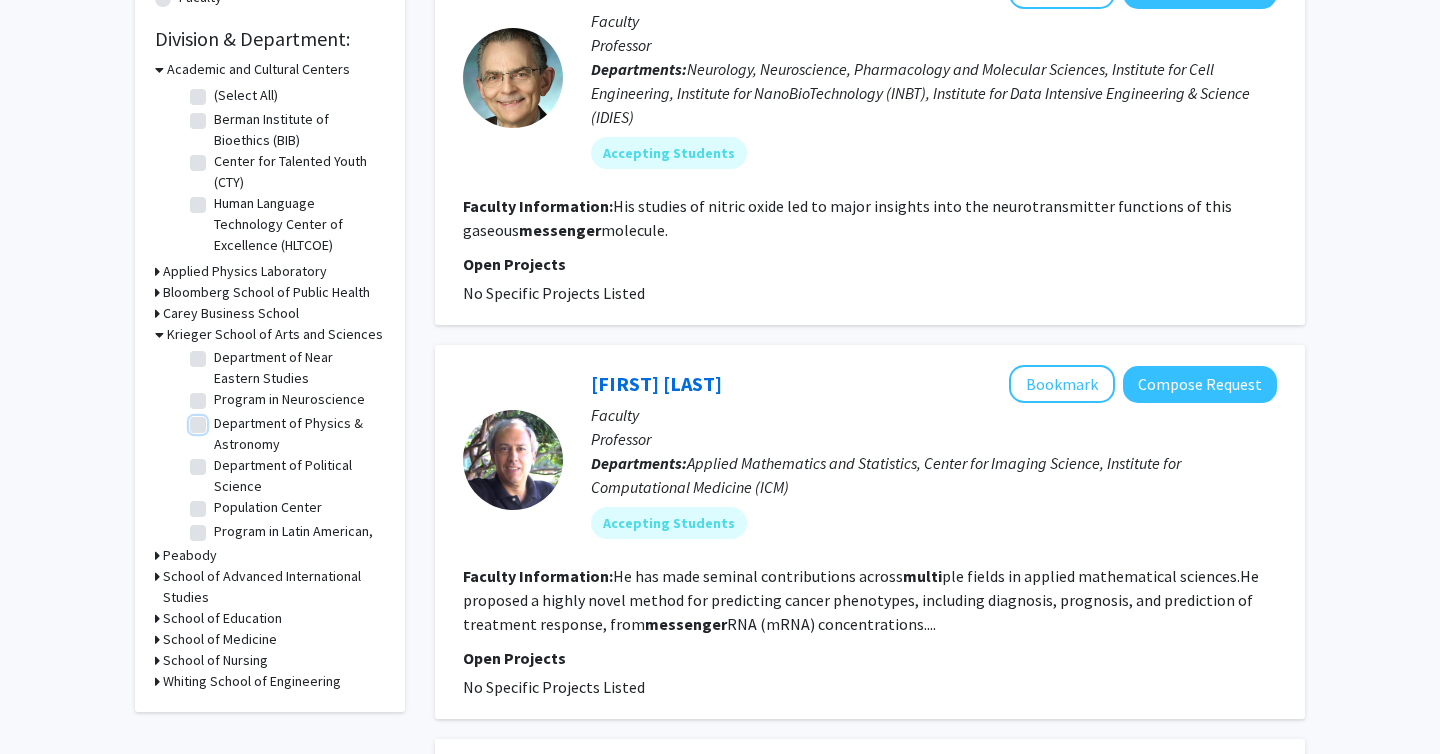 click on "Department of Physics & Astronomy" at bounding box center (220, 419) 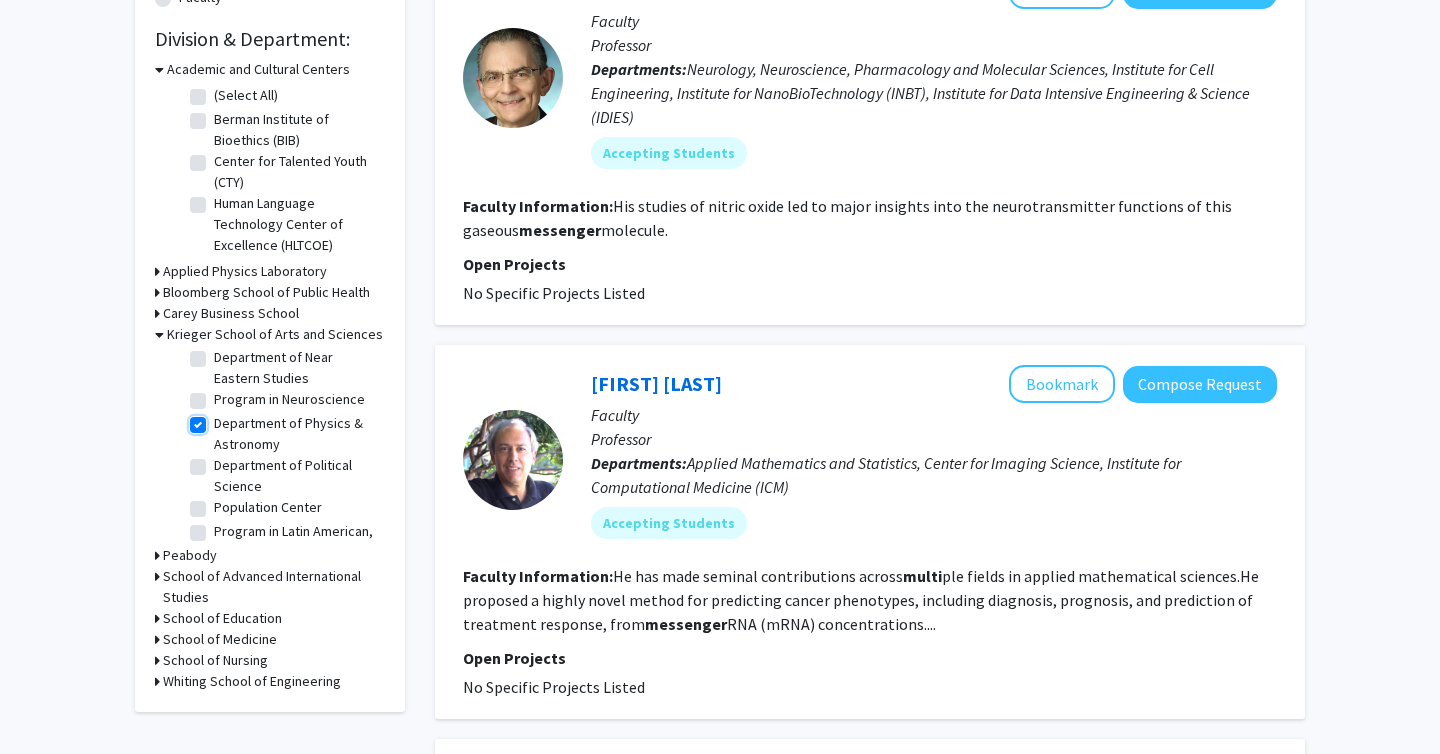 checkbox on "true" 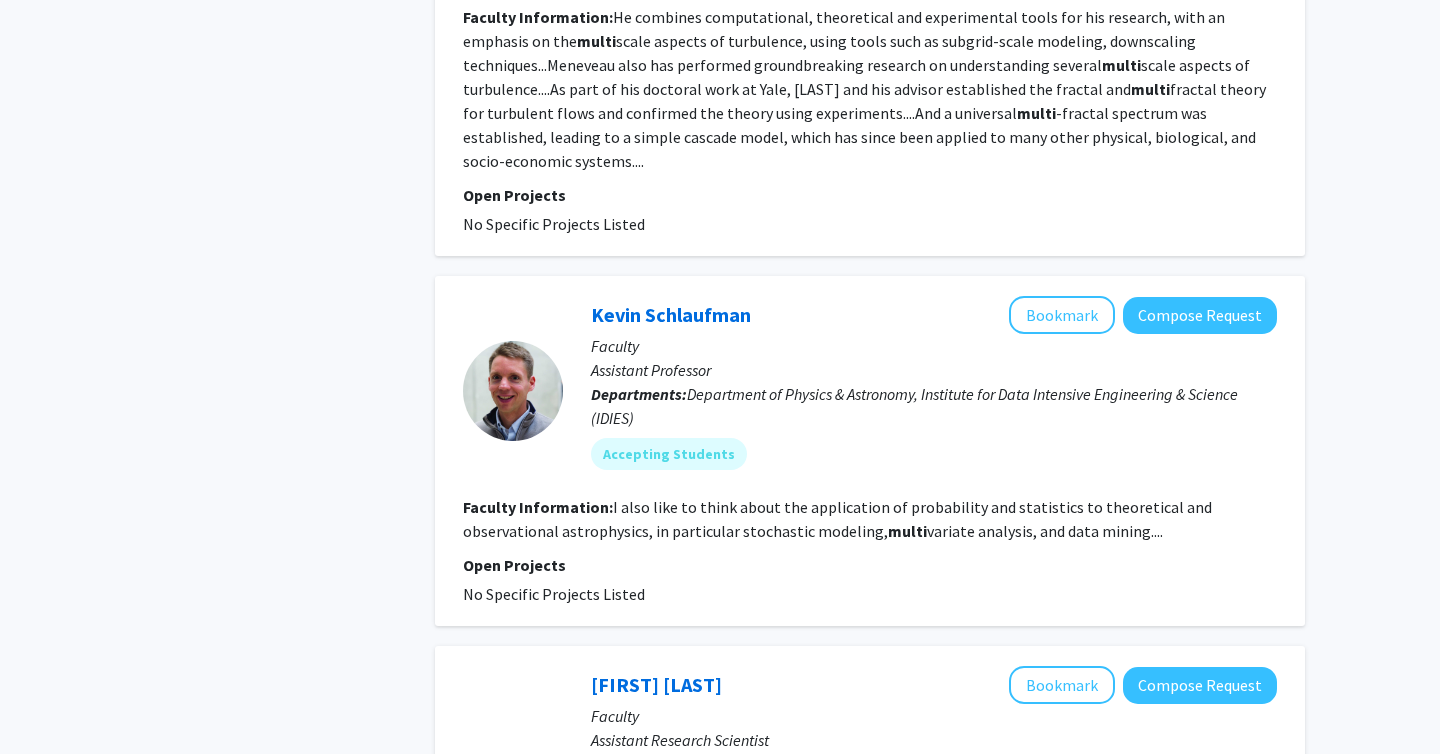 scroll, scrollTop: 1013, scrollLeft: 0, axis: vertical 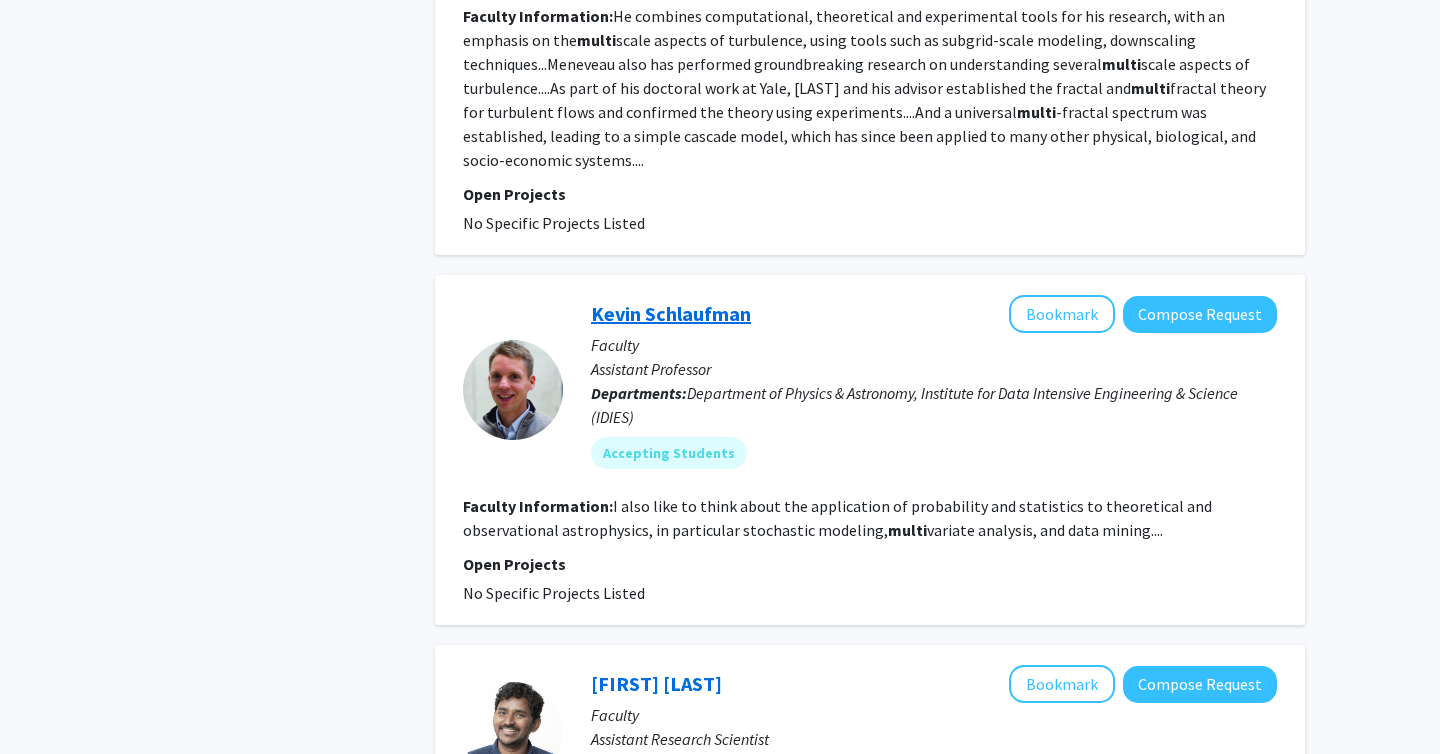 click on "Kevin Schlaufman" 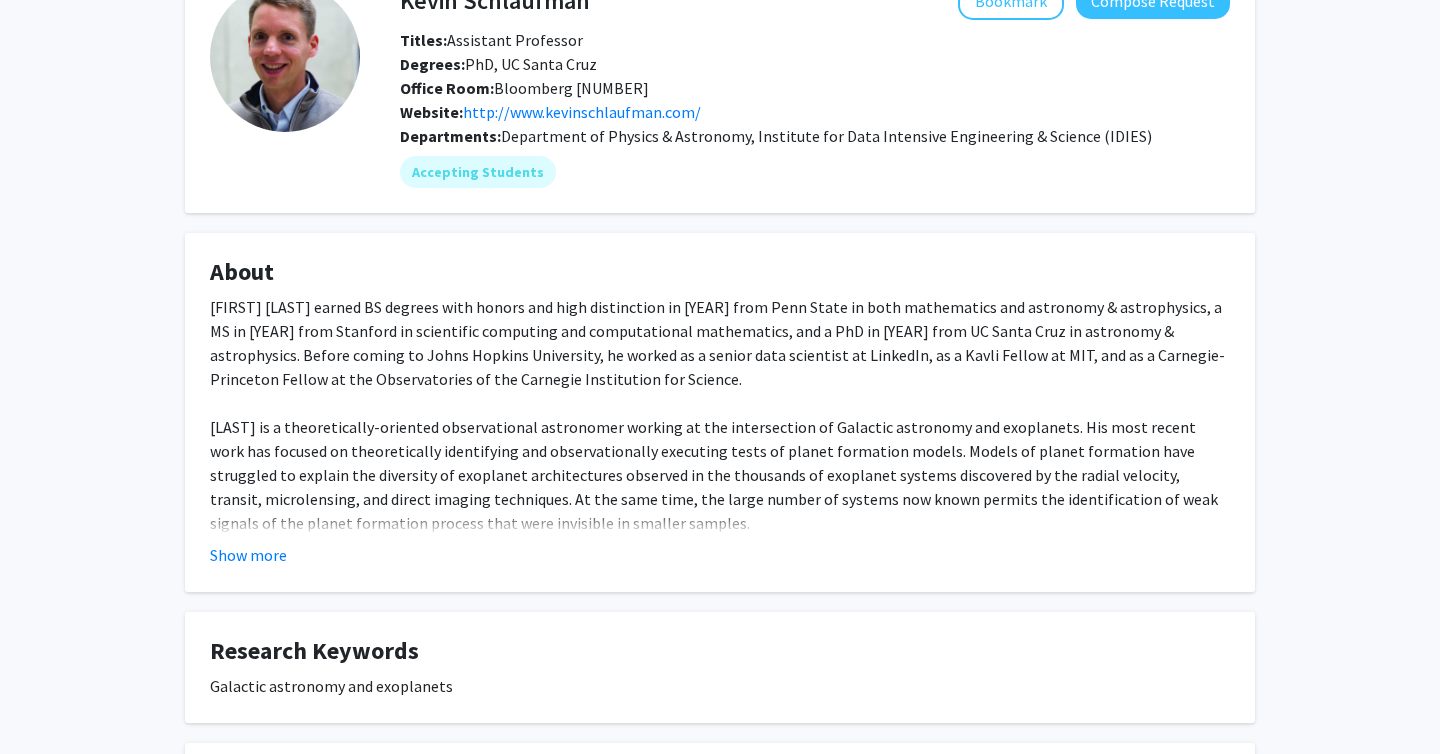 scroll, scrollTop: 142, scrollLeft: 0, axis: vertical 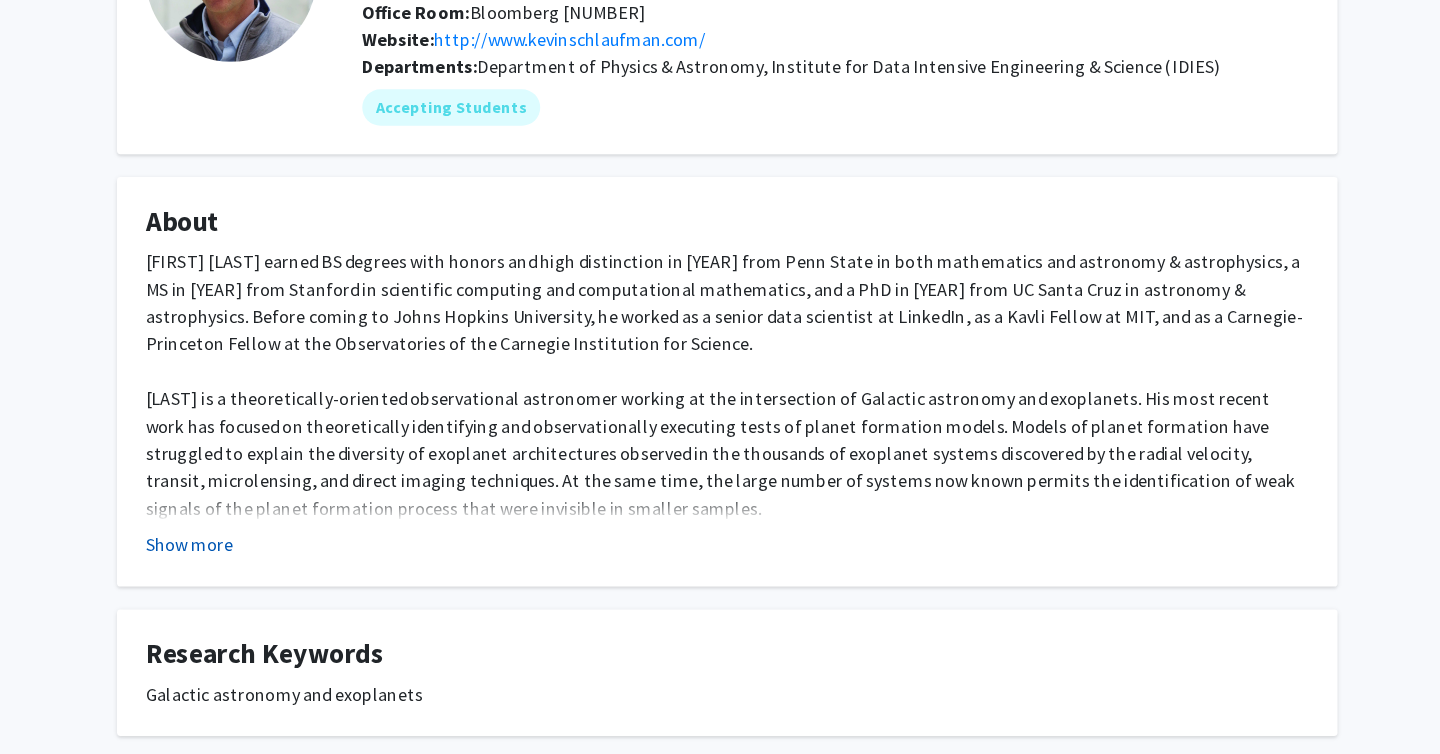 click on "Show more" 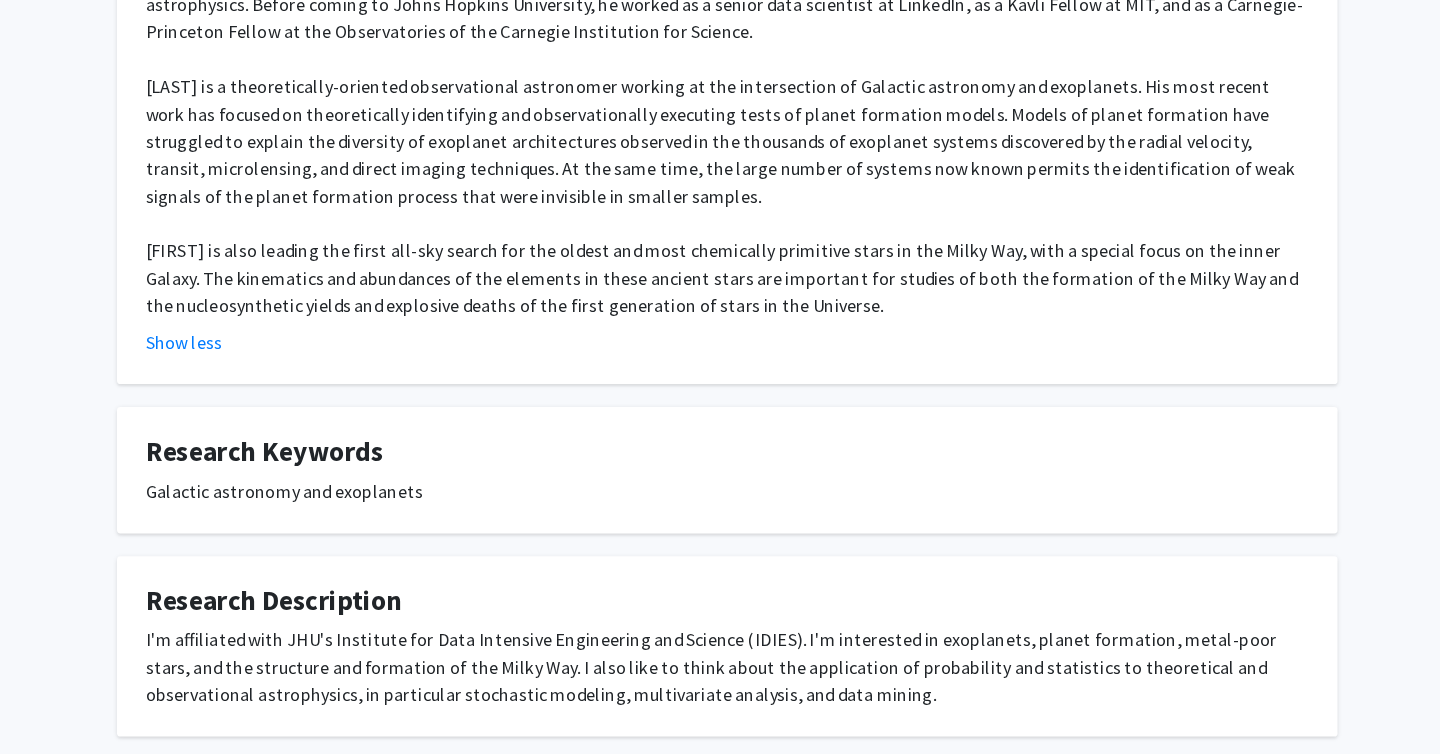 scroll, scrollTop: 498, scrollLeft: 0, axis: vertical 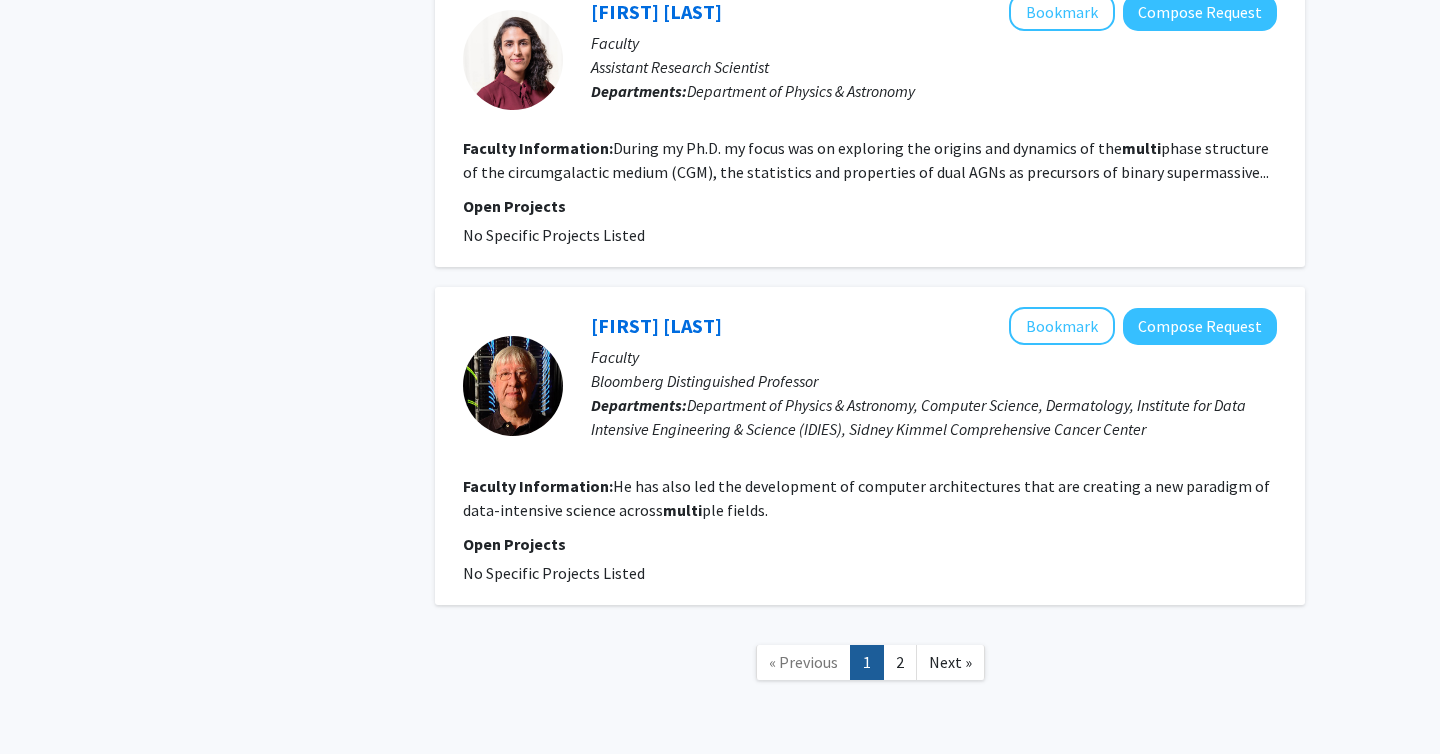 click on "« Previous 1 2 Next »" 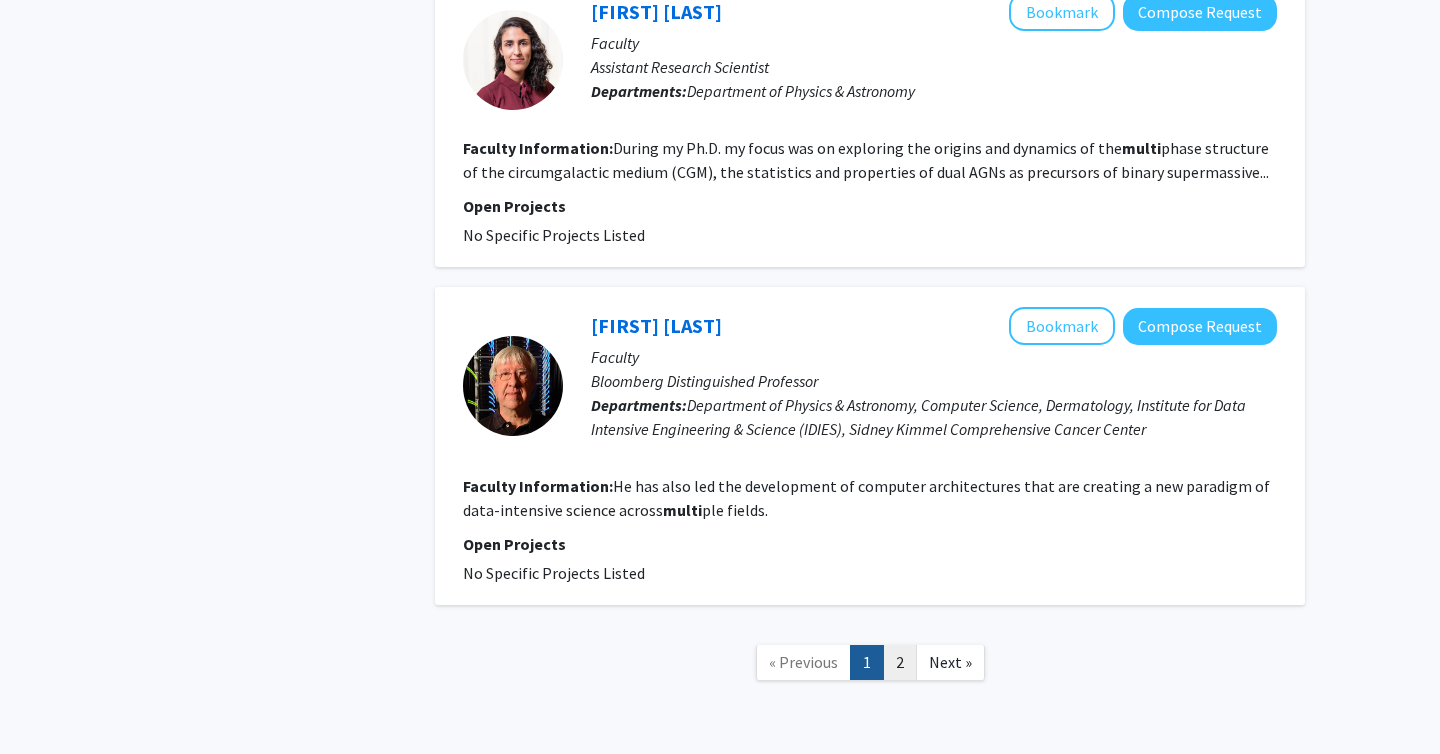 click on "2" 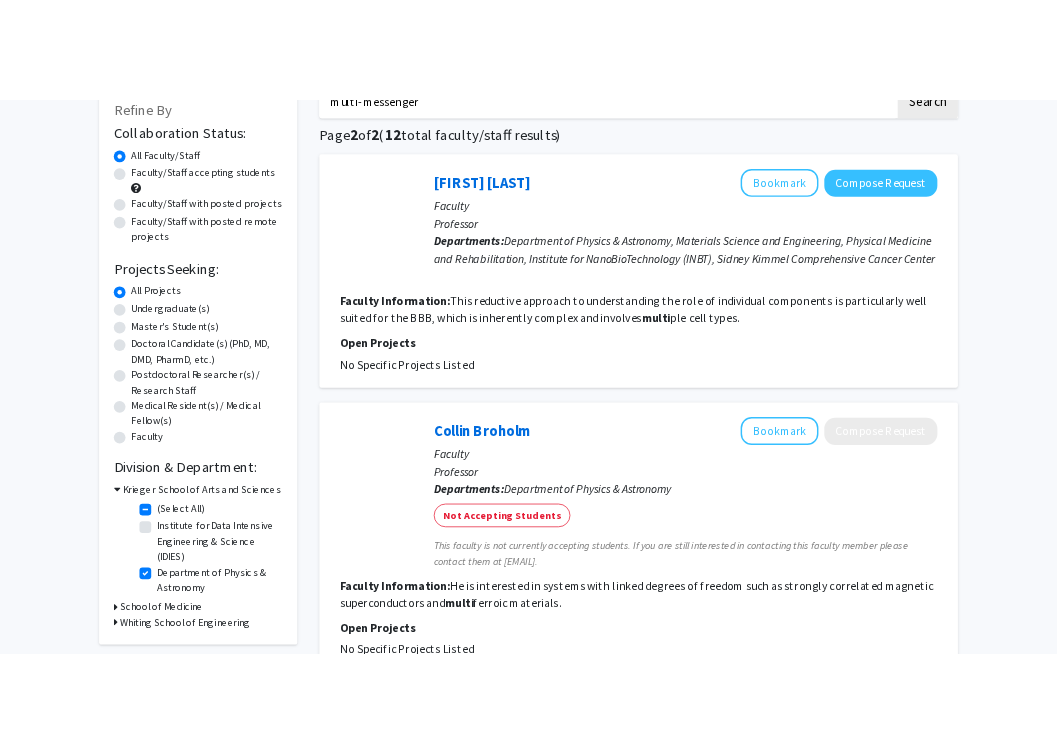 scroll, scrollTop: 0, scrollLeft: 0, axis: both 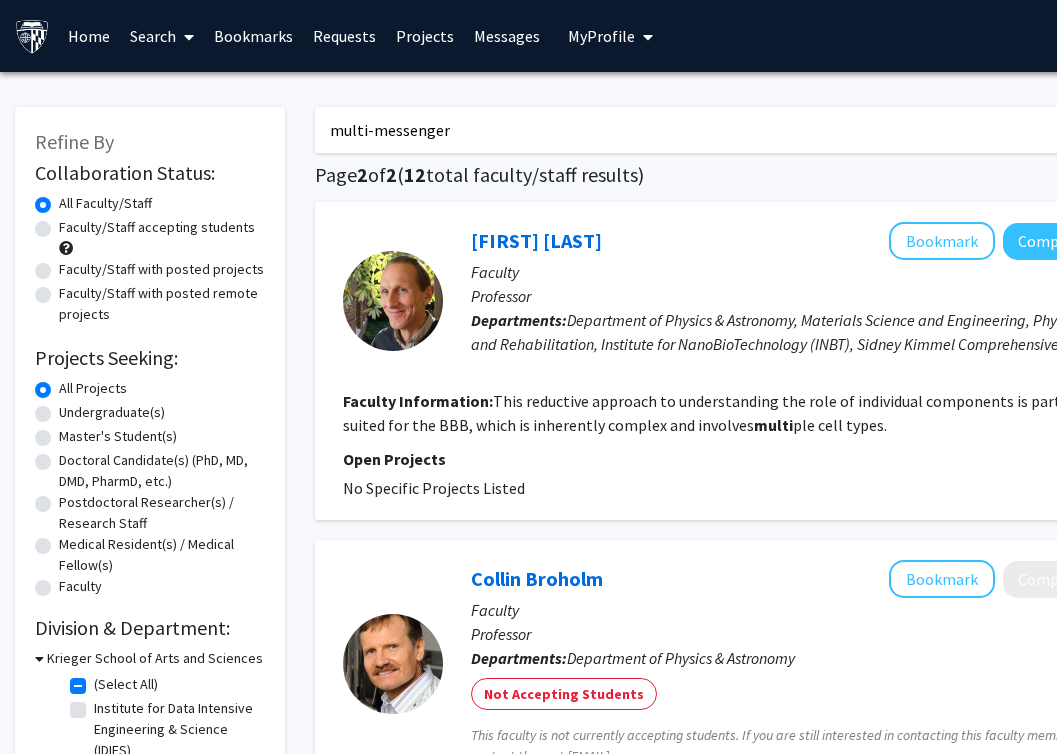 click on "multi-messenger" at bounding box center [707, 130] 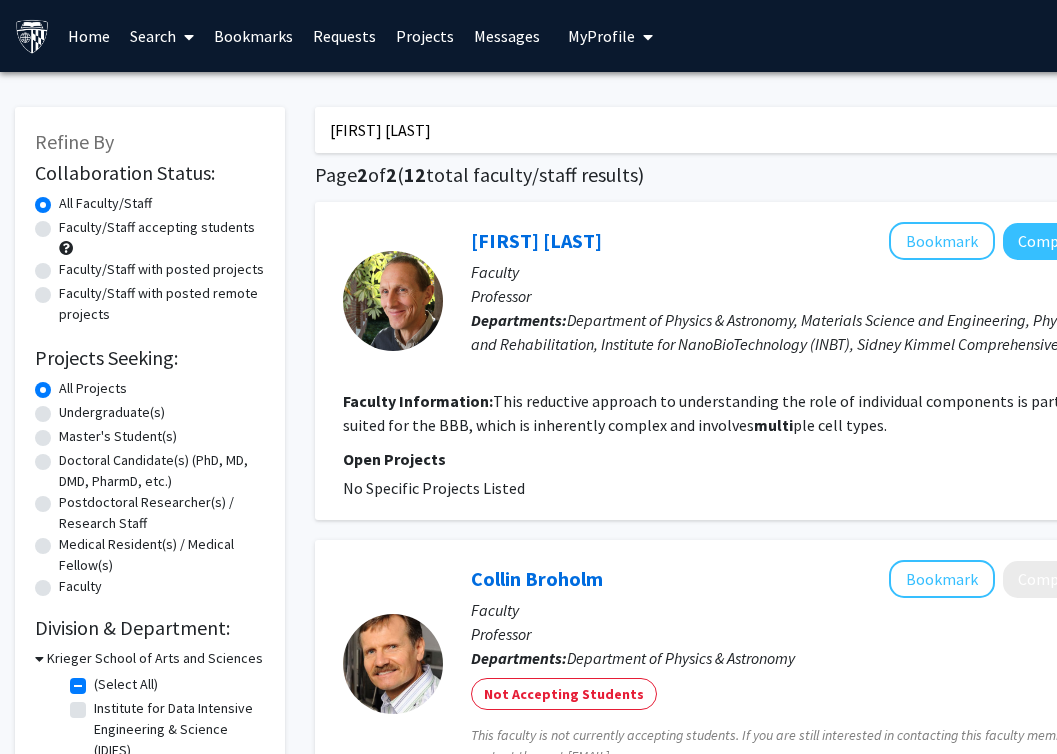 type on "[FIRST] [LAST]" 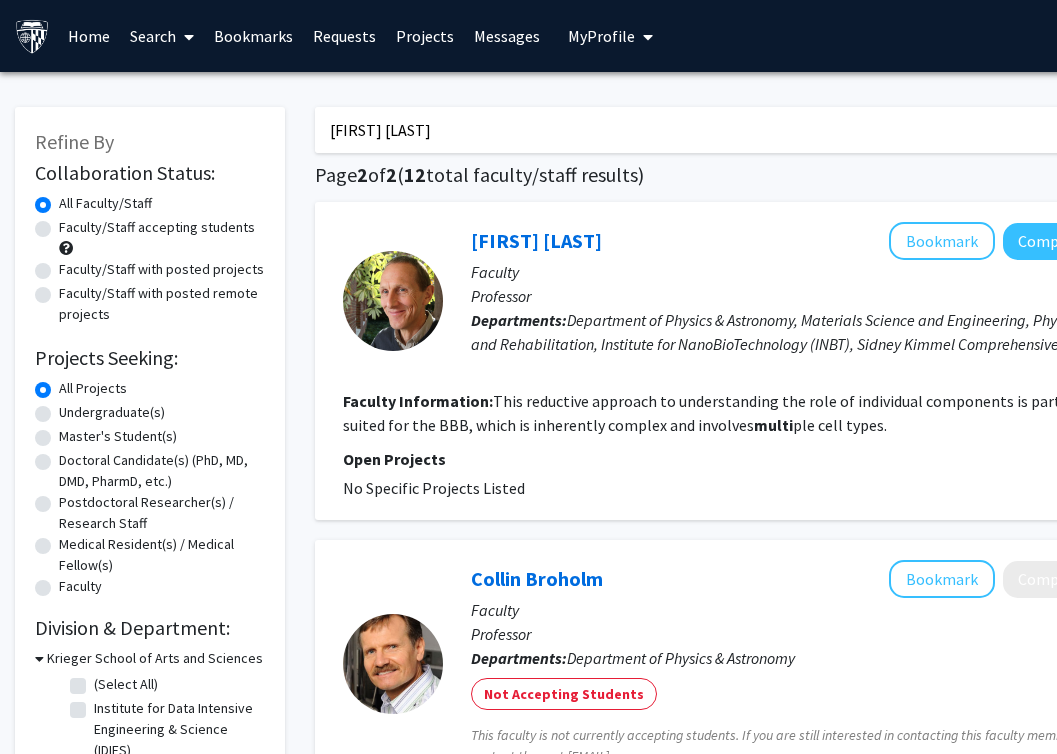 checkbox on "false" 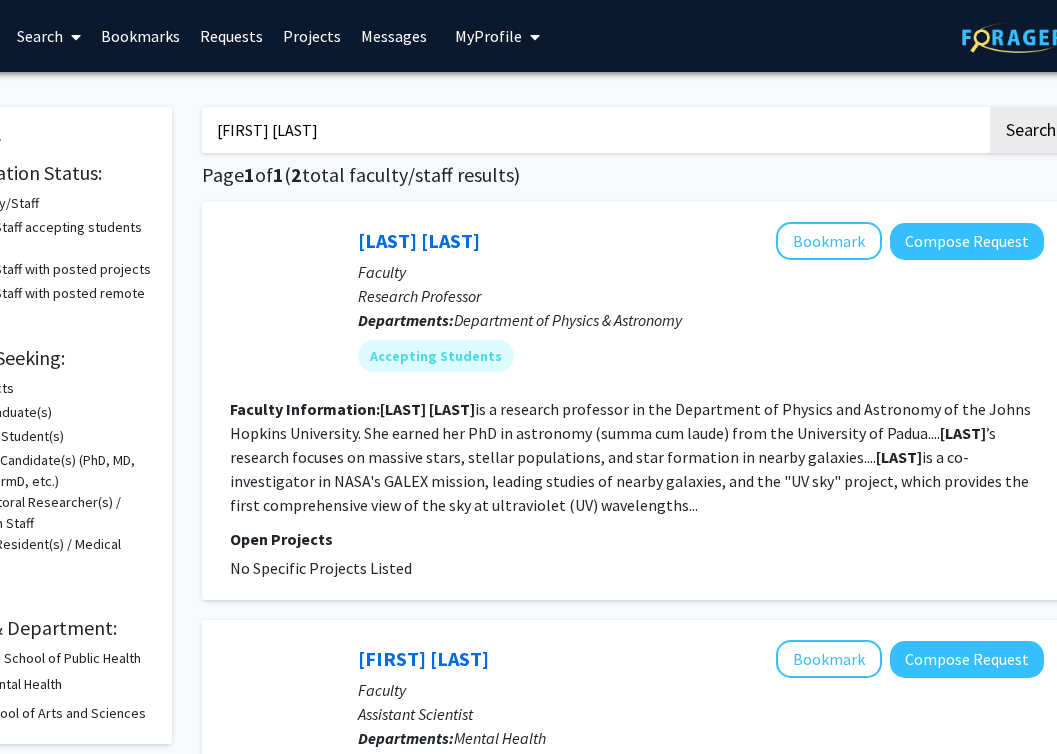 scroll, scrollTop: 0, scrollLeft: 143, axis: horizontal 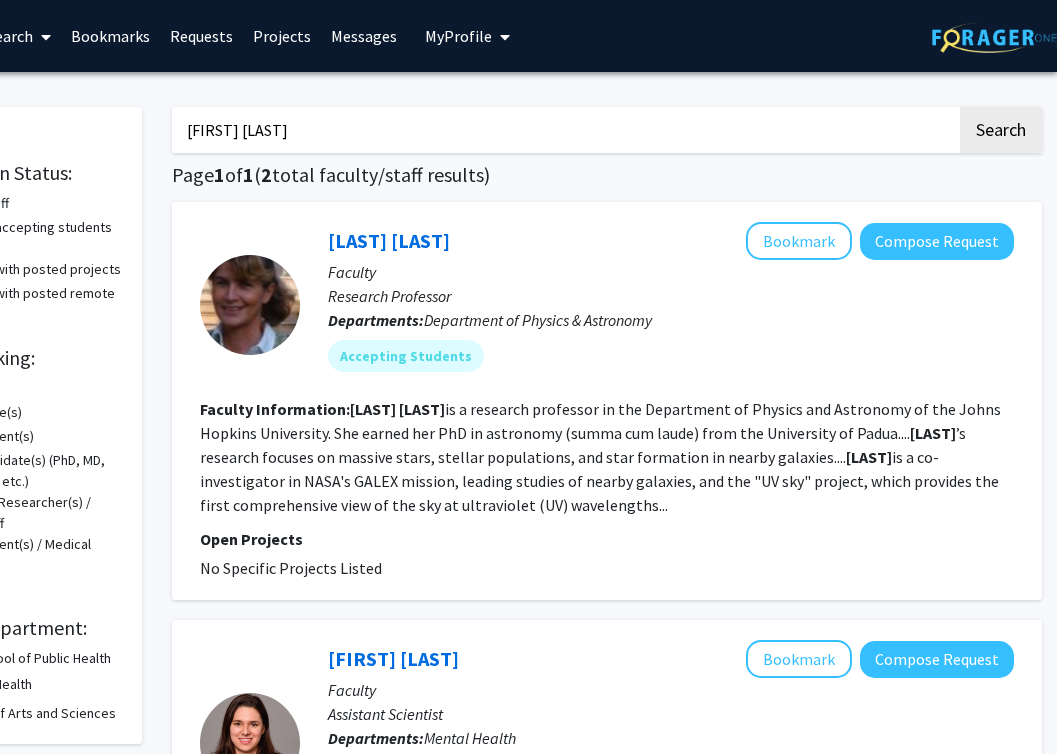 click on "[FIRST] [LAST]" at bounding box center (564, 130) 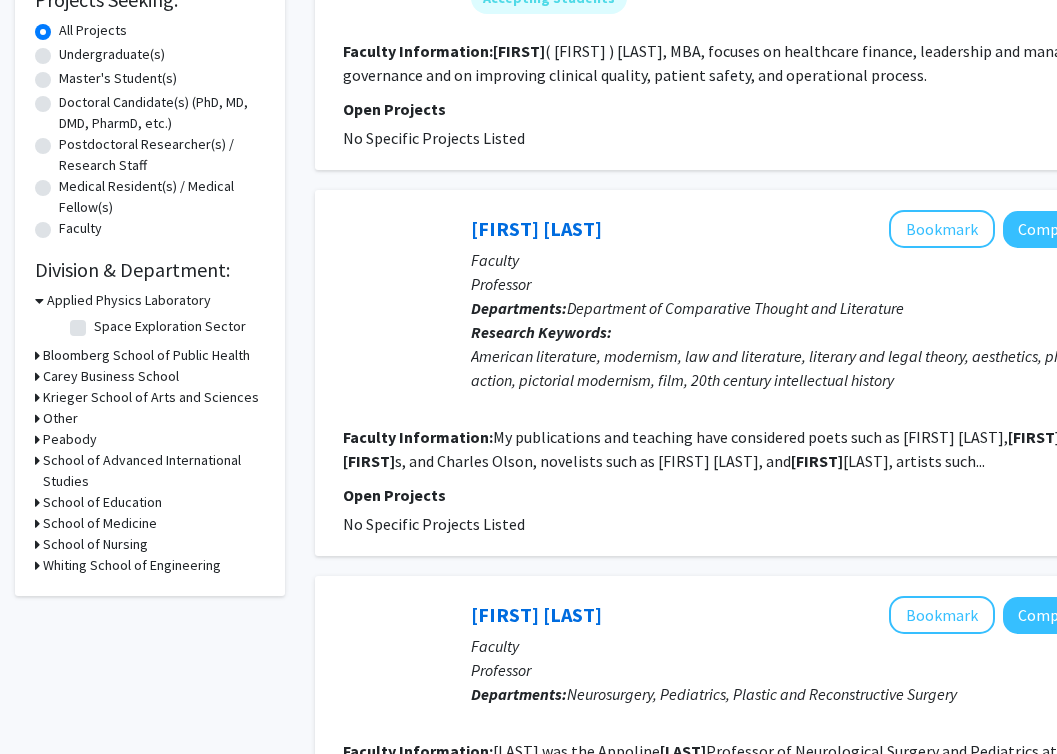 scroll, scrollTop: 360, scrollLeft: 0, axis: vertical 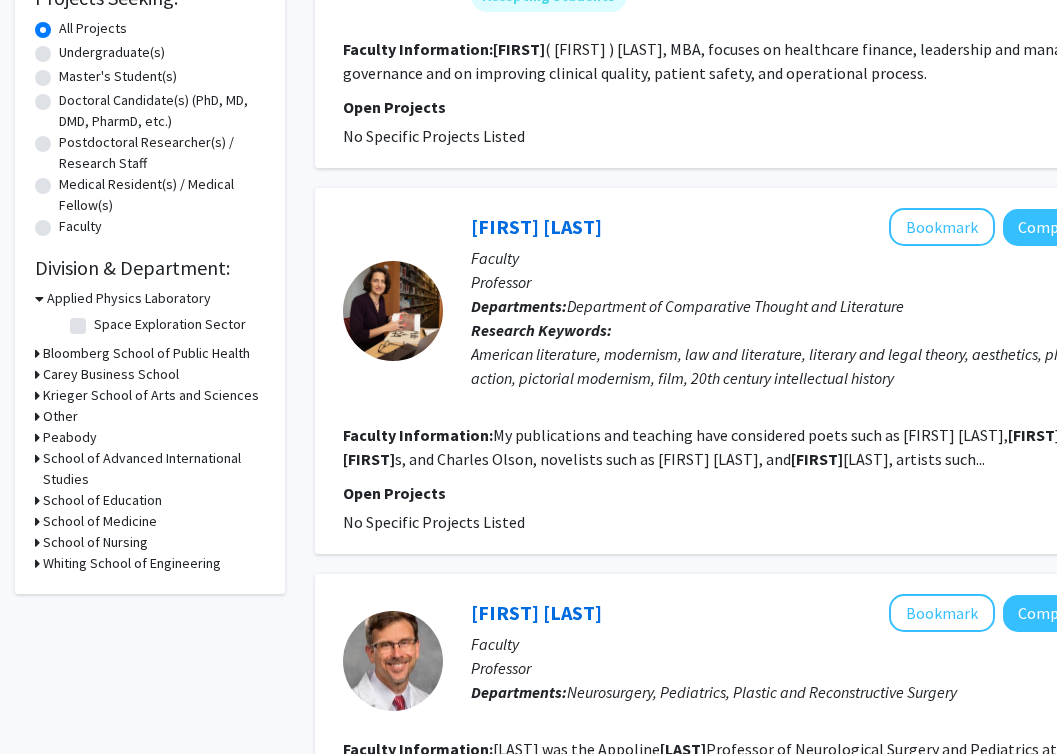 click 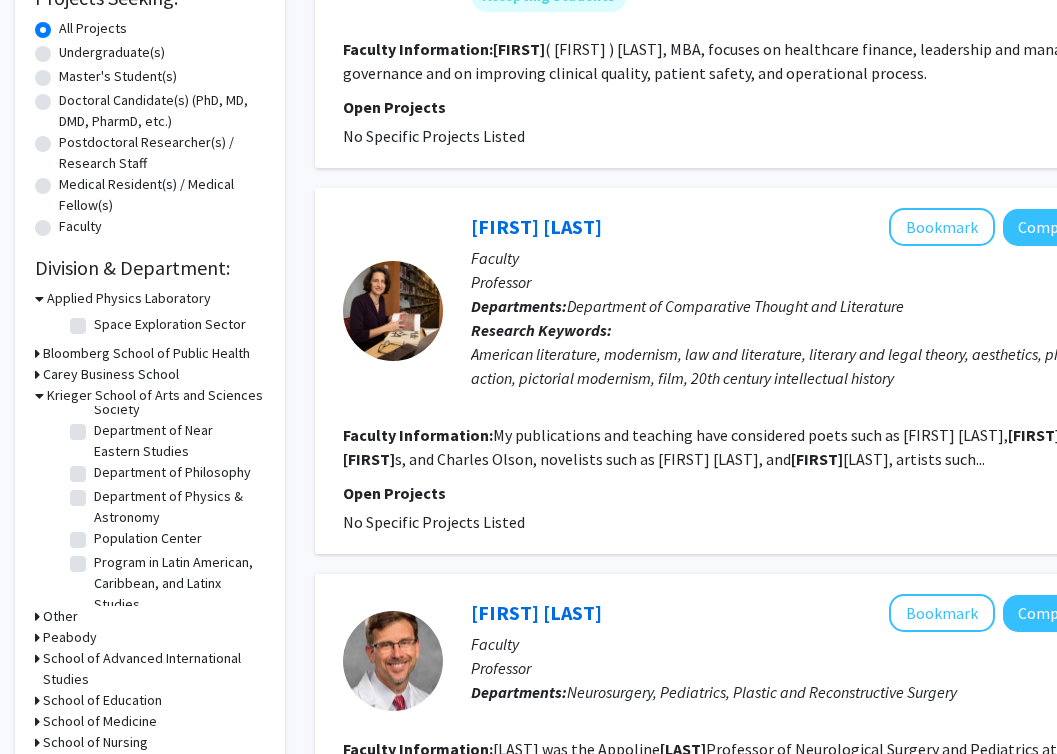 scroll, scrollTop: 698, scrollLeft: 0, axis: vertical 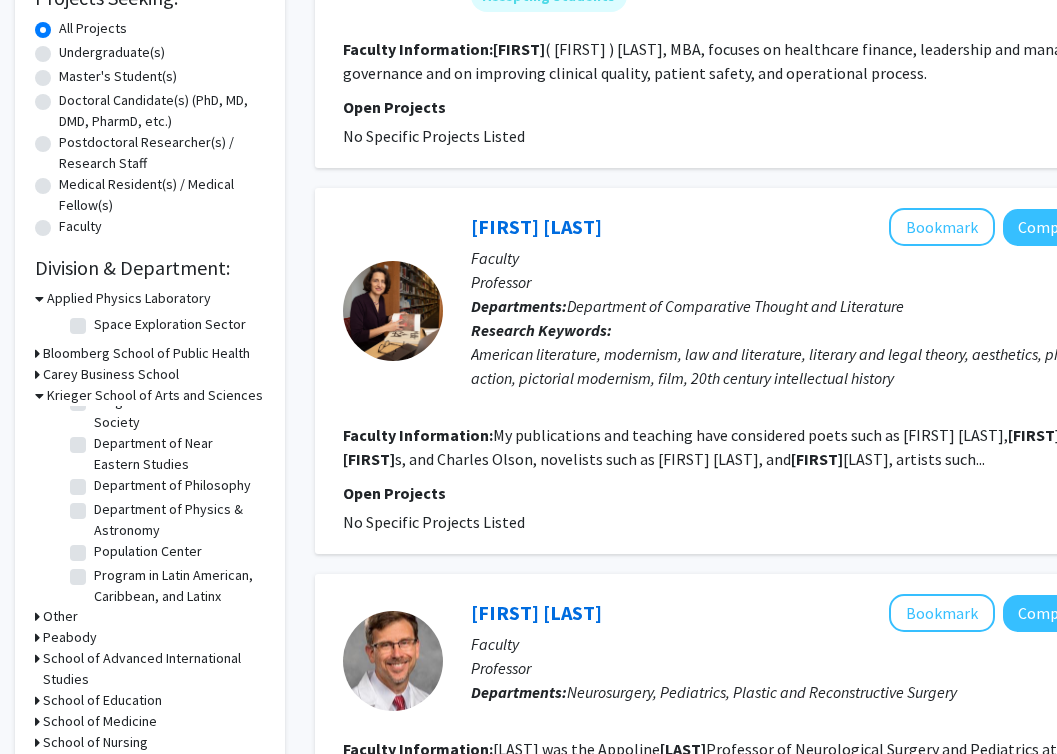 click on "Department of Physics & Astronomy" 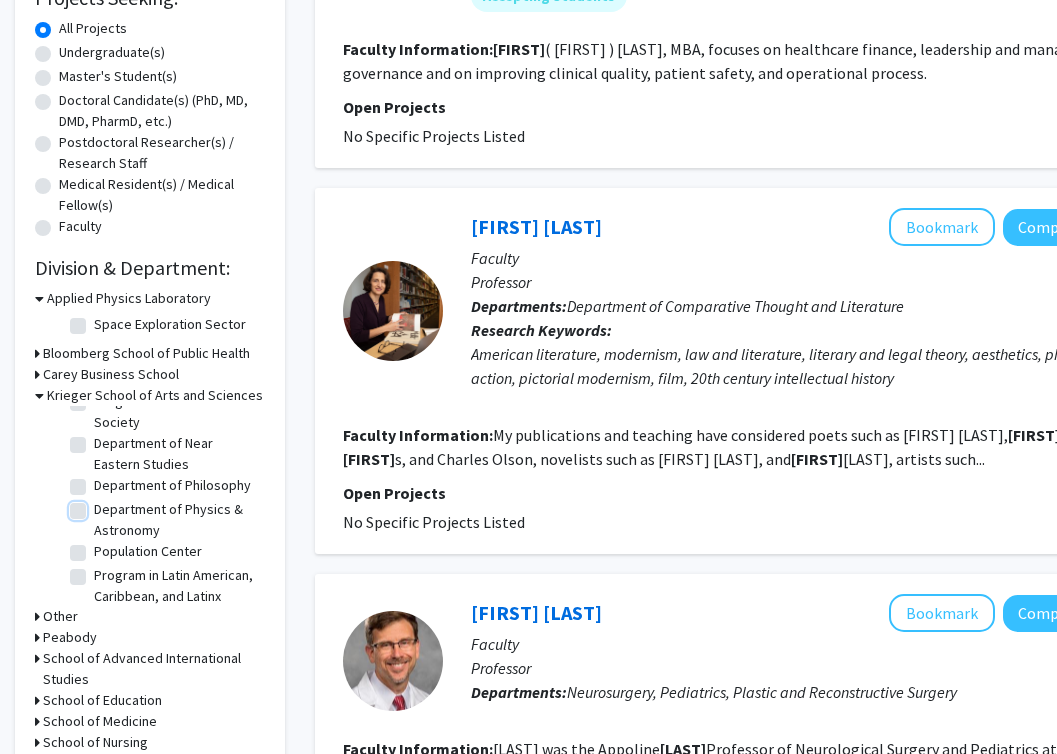 click on "Department of Physics & Astronomy" at bounding box center [100, 505] 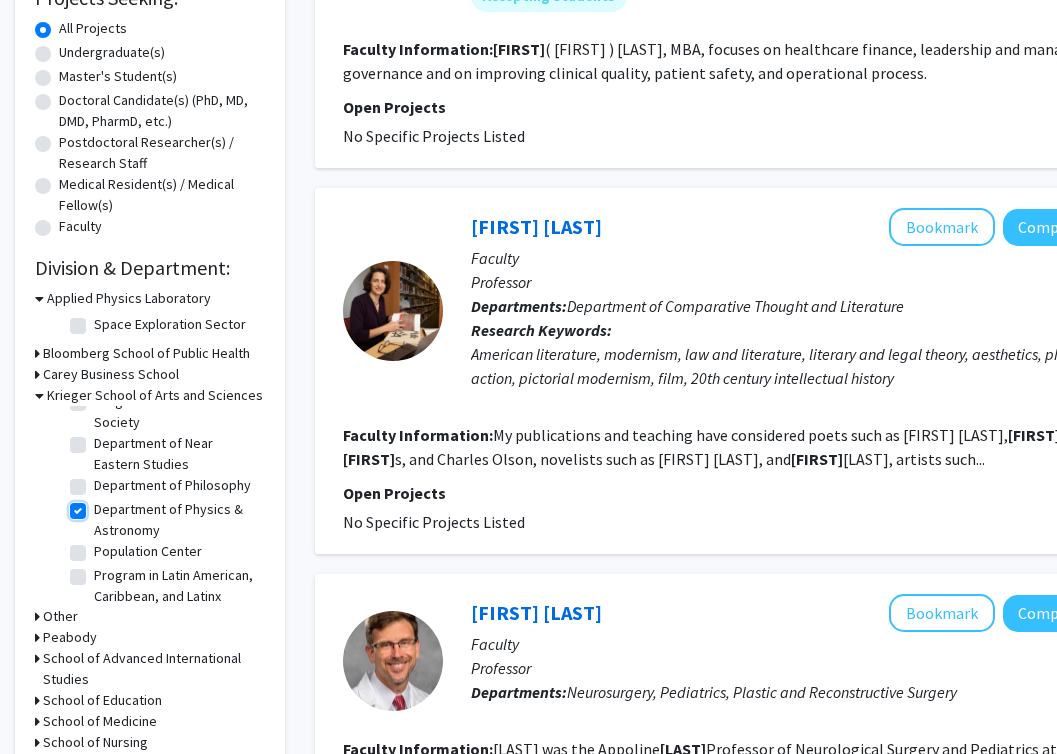 checkbox on "true" 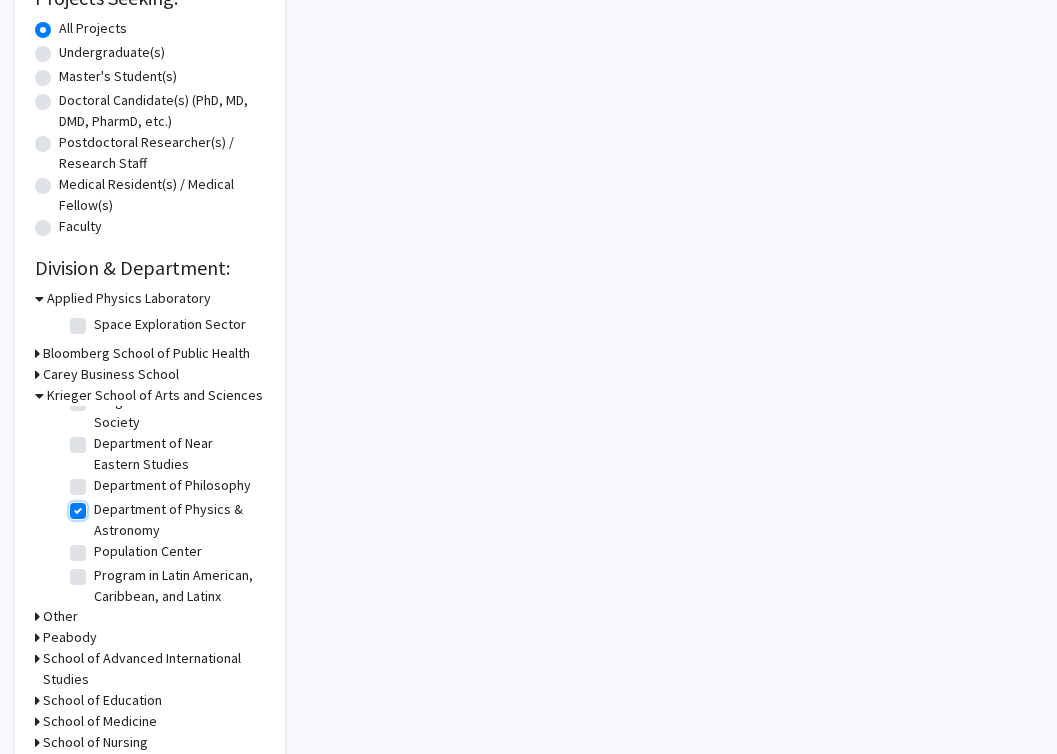 scroll, scrollTop: 0, scrollLeft: 0, axis: both 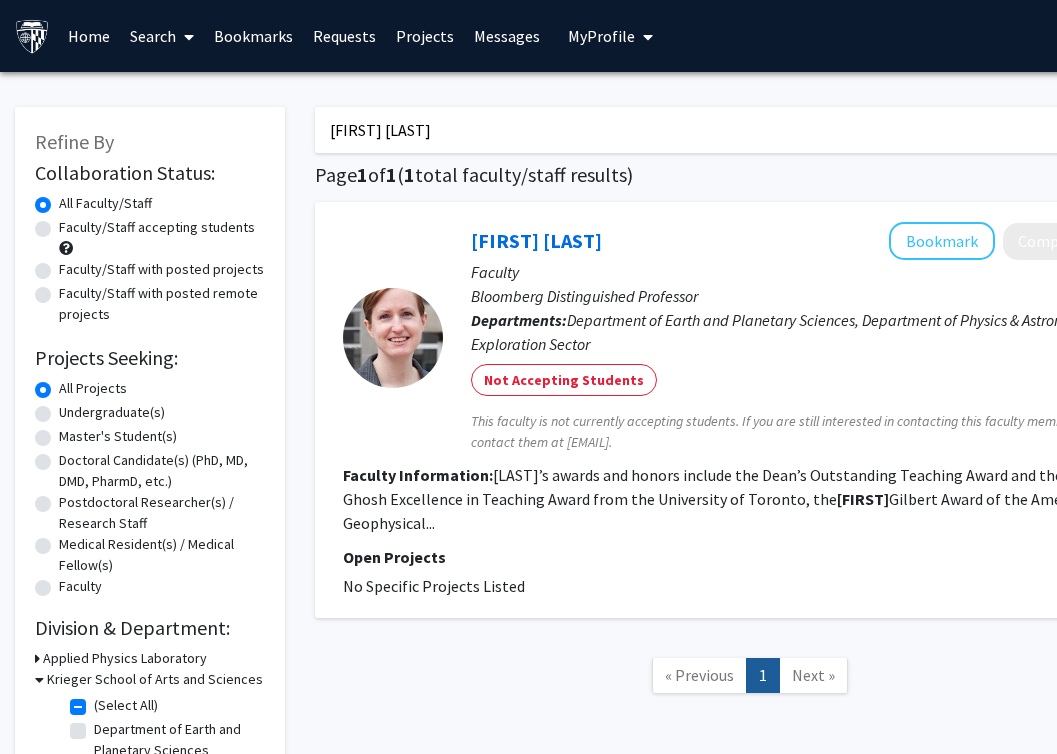 click on "[FIRST] [LAST]" at bounding box center [707, 130] 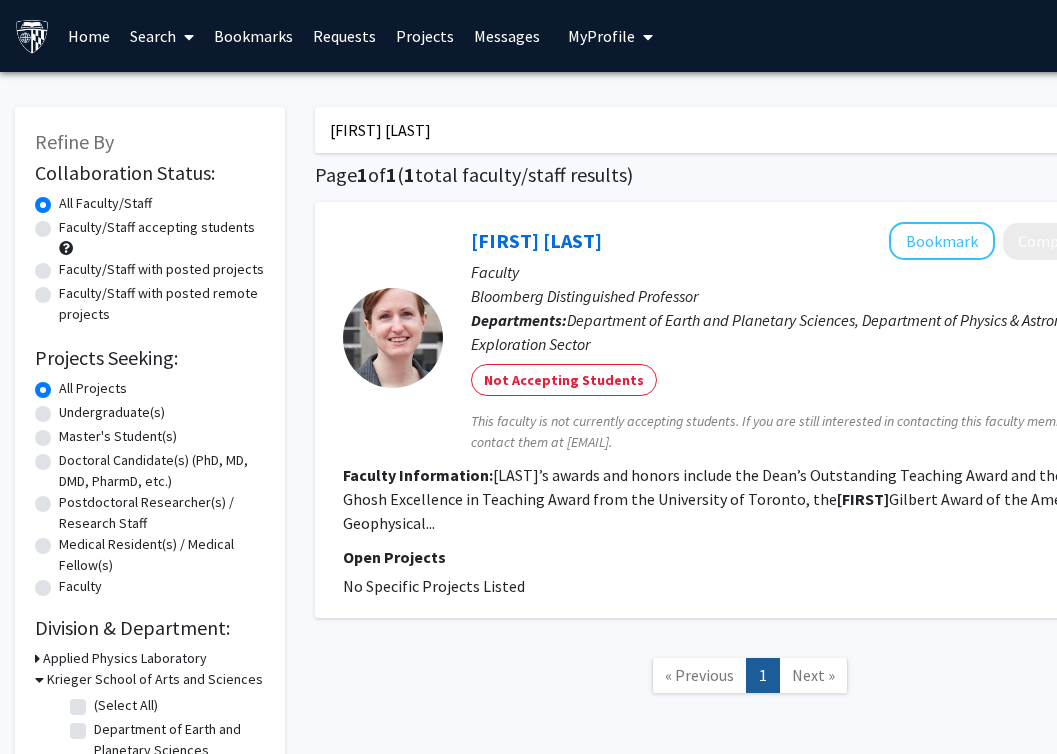checkbox on "false" 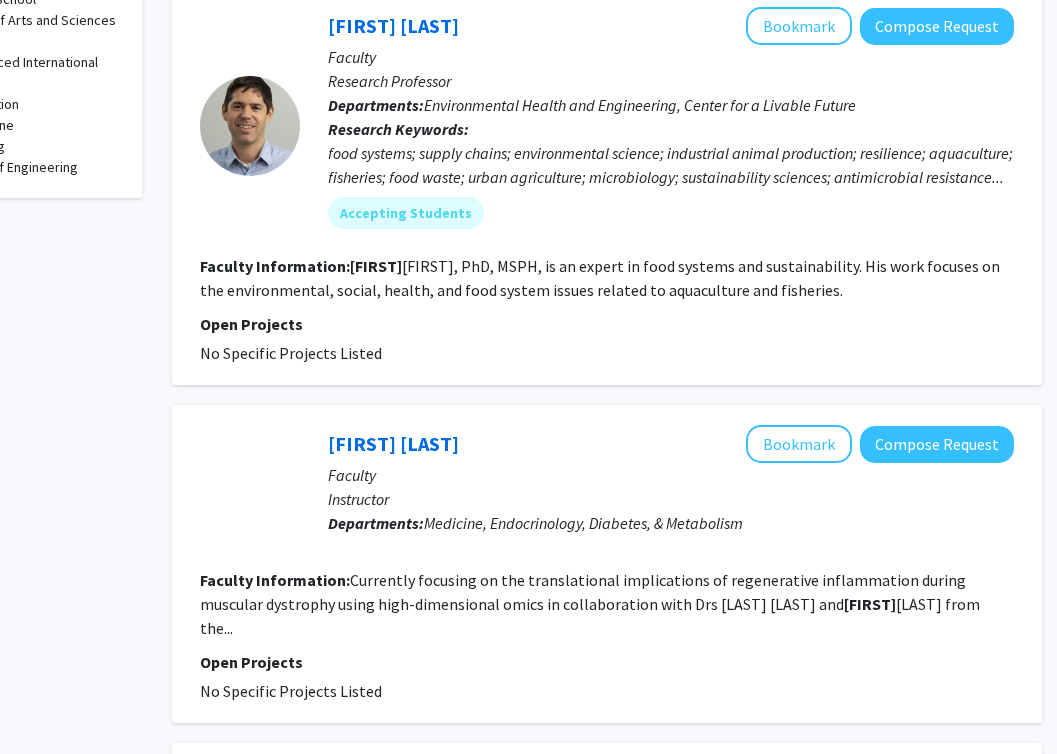 scroll, scrollTop: 0, scrollLeft: 143, axis: horizontal 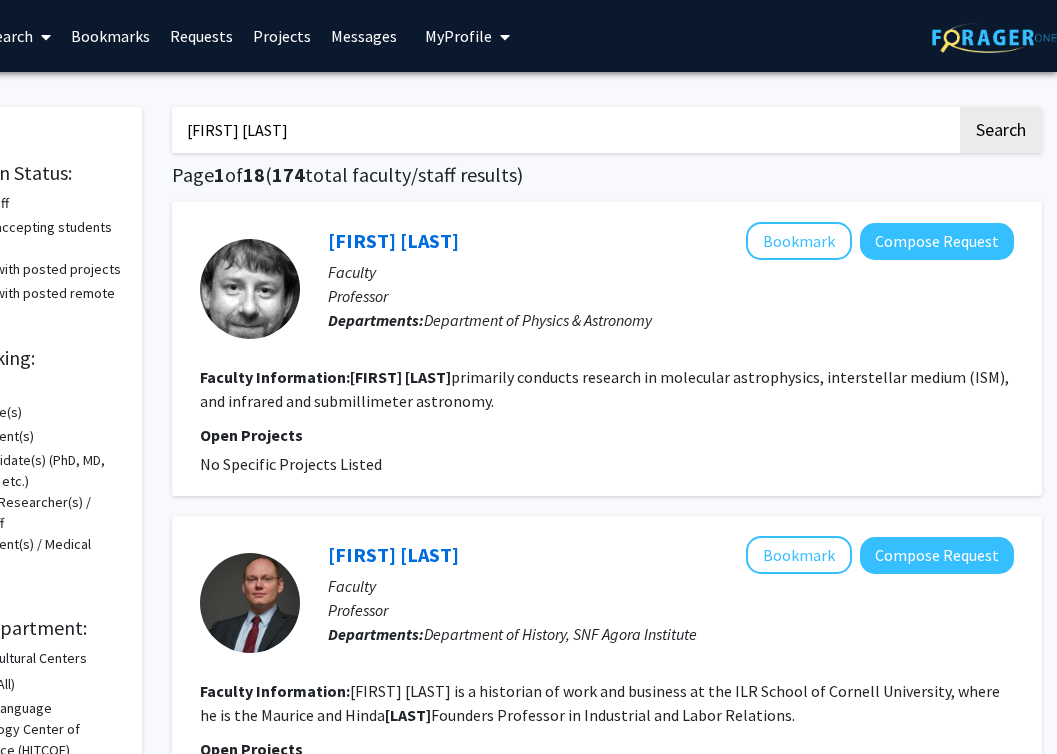 click on "[FIRST] [LAST]" at bounding box center (564, 130) 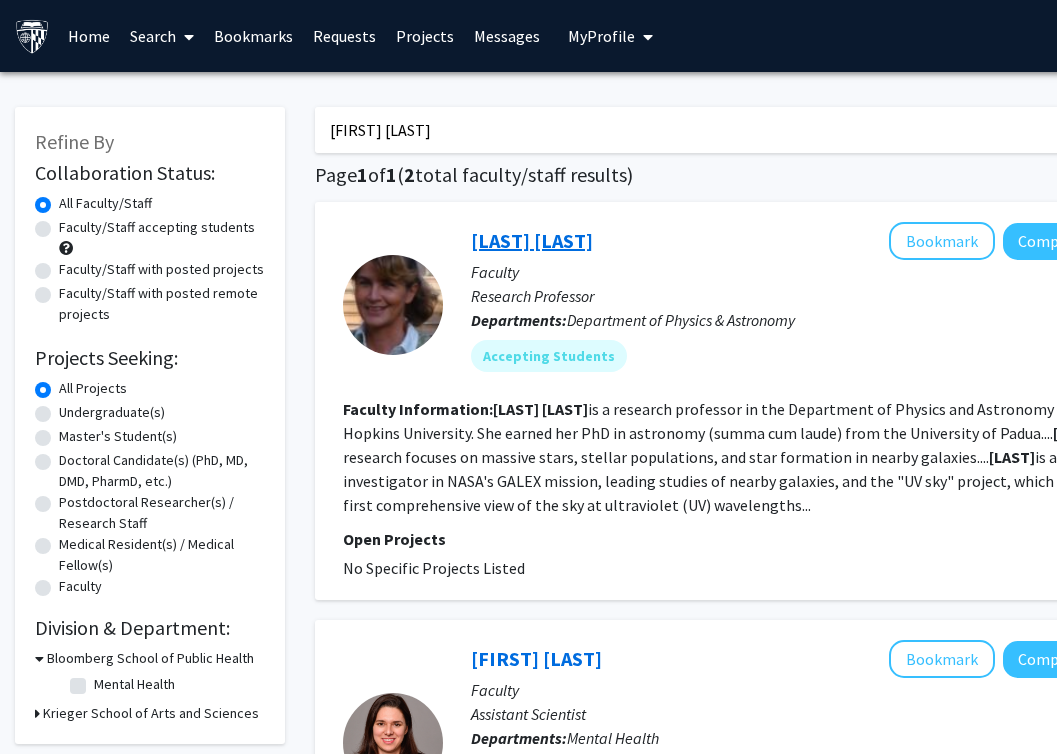 click on "[LAST] [LAST]" 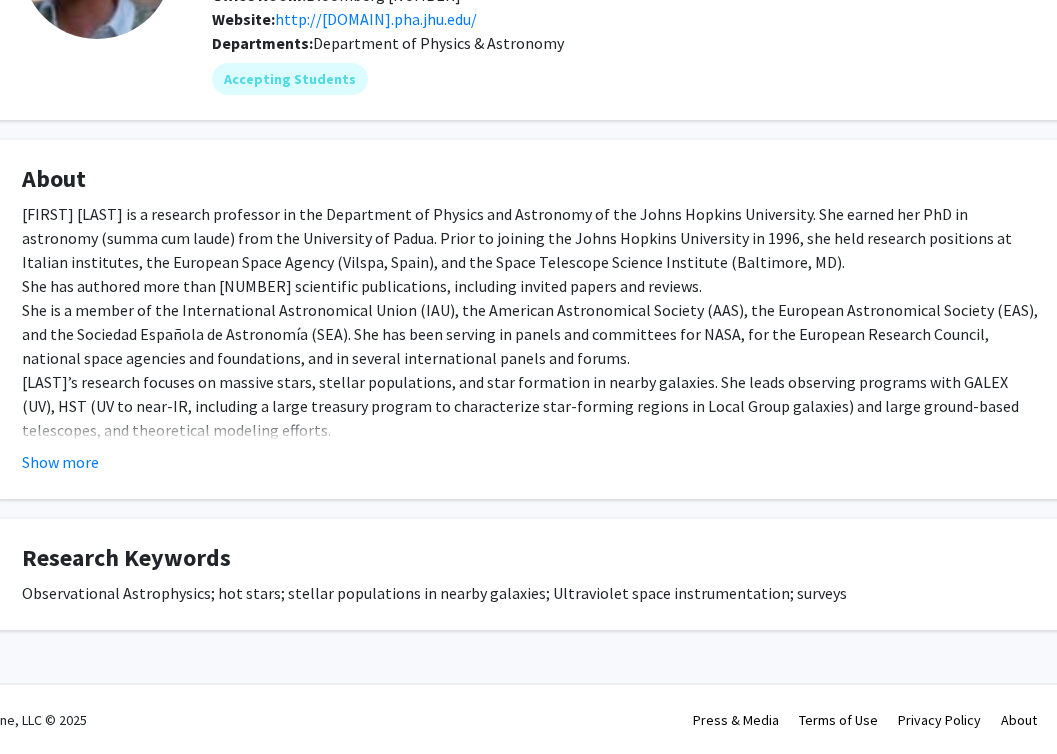 scroll, scrollTop: 223, scrollLeft: 68, axis: both 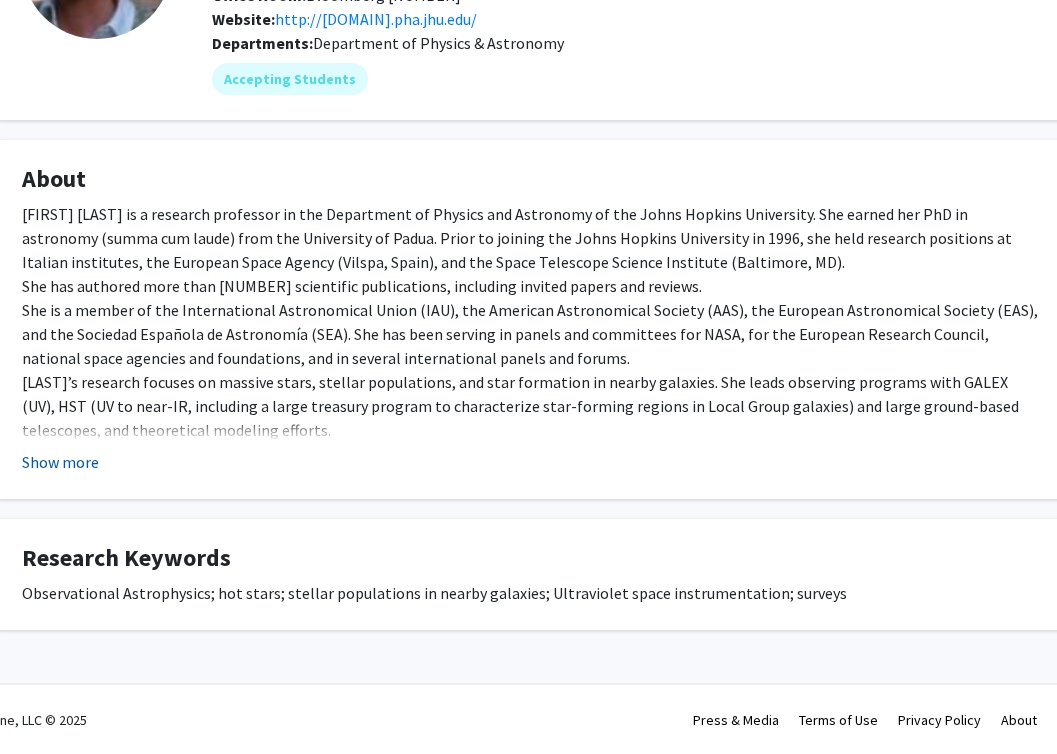 click on "Show more" 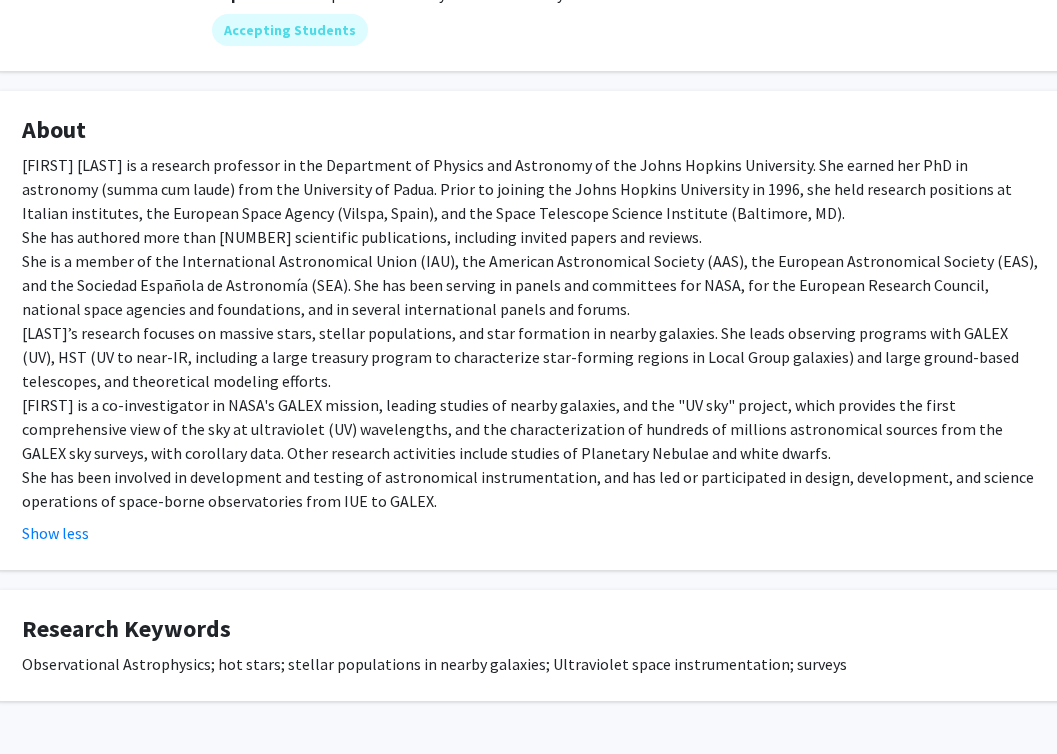 scroll, scrollTop: 0, scrollLeft: 68, axis: horizontal 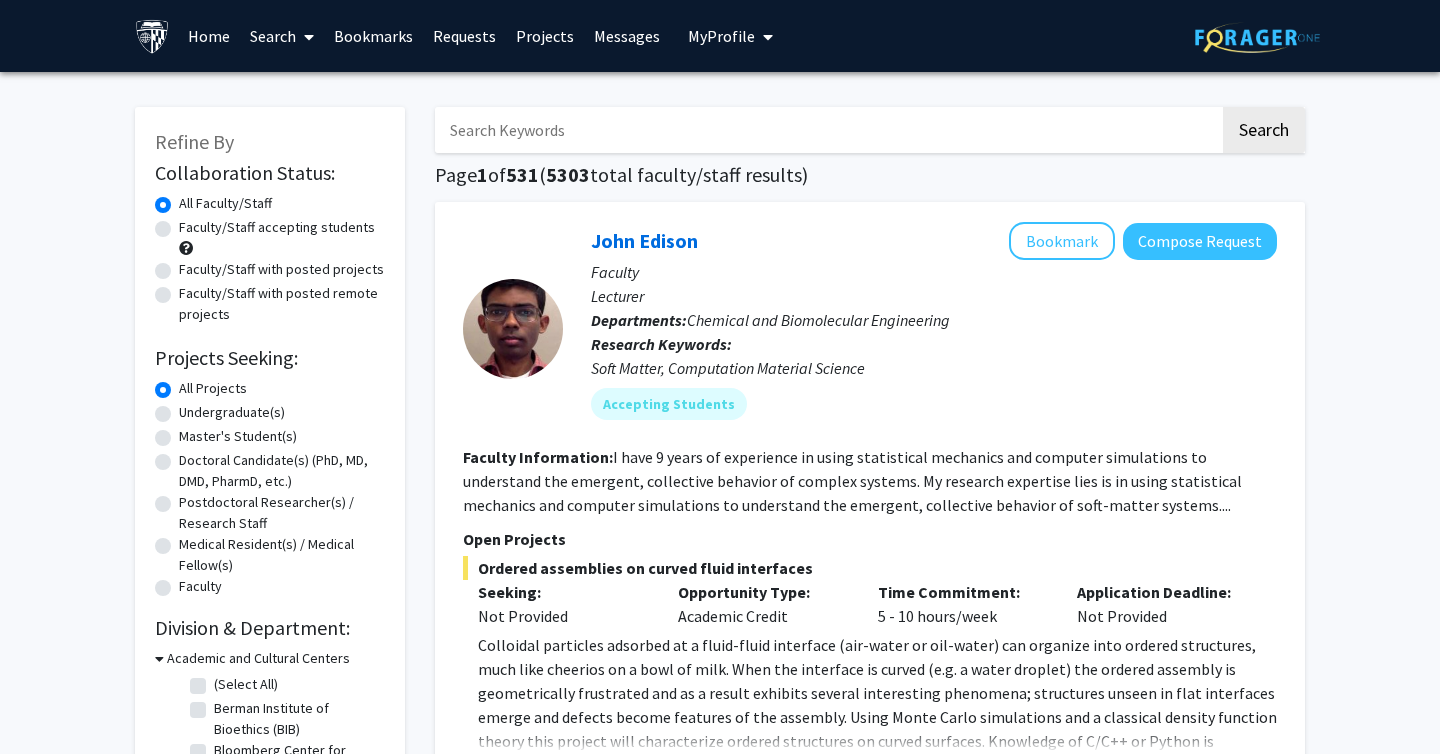 click at bounding box center (827, 130) 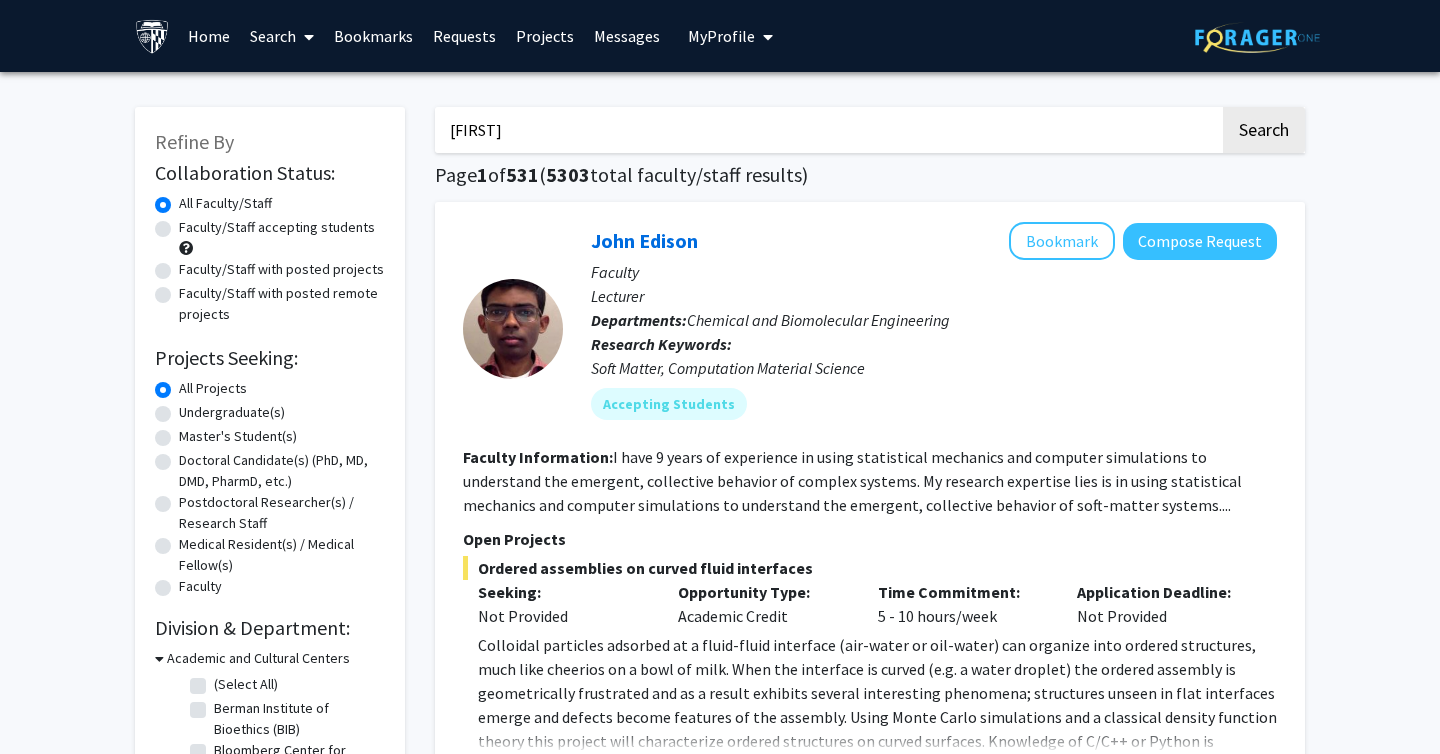 type on "[FIRST] [LAST]" 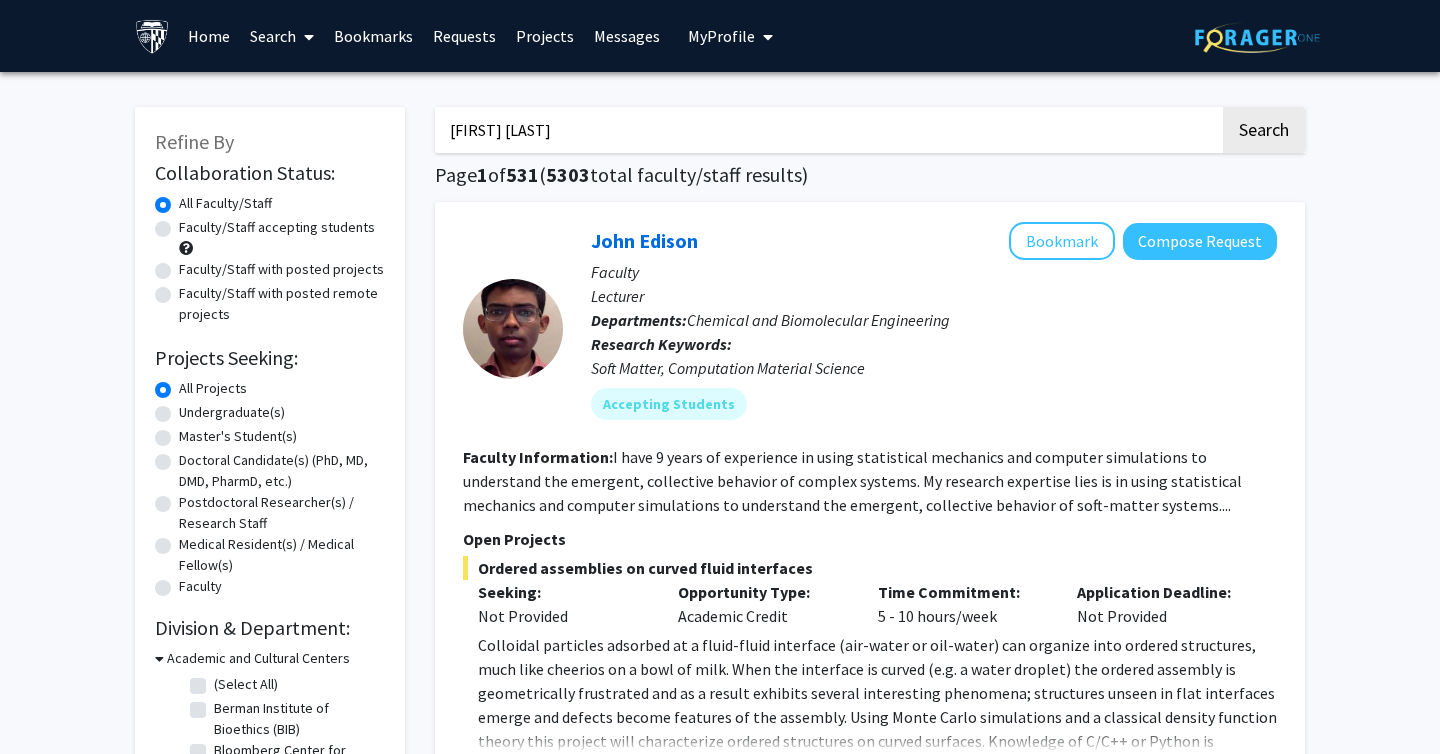 click on "Search" 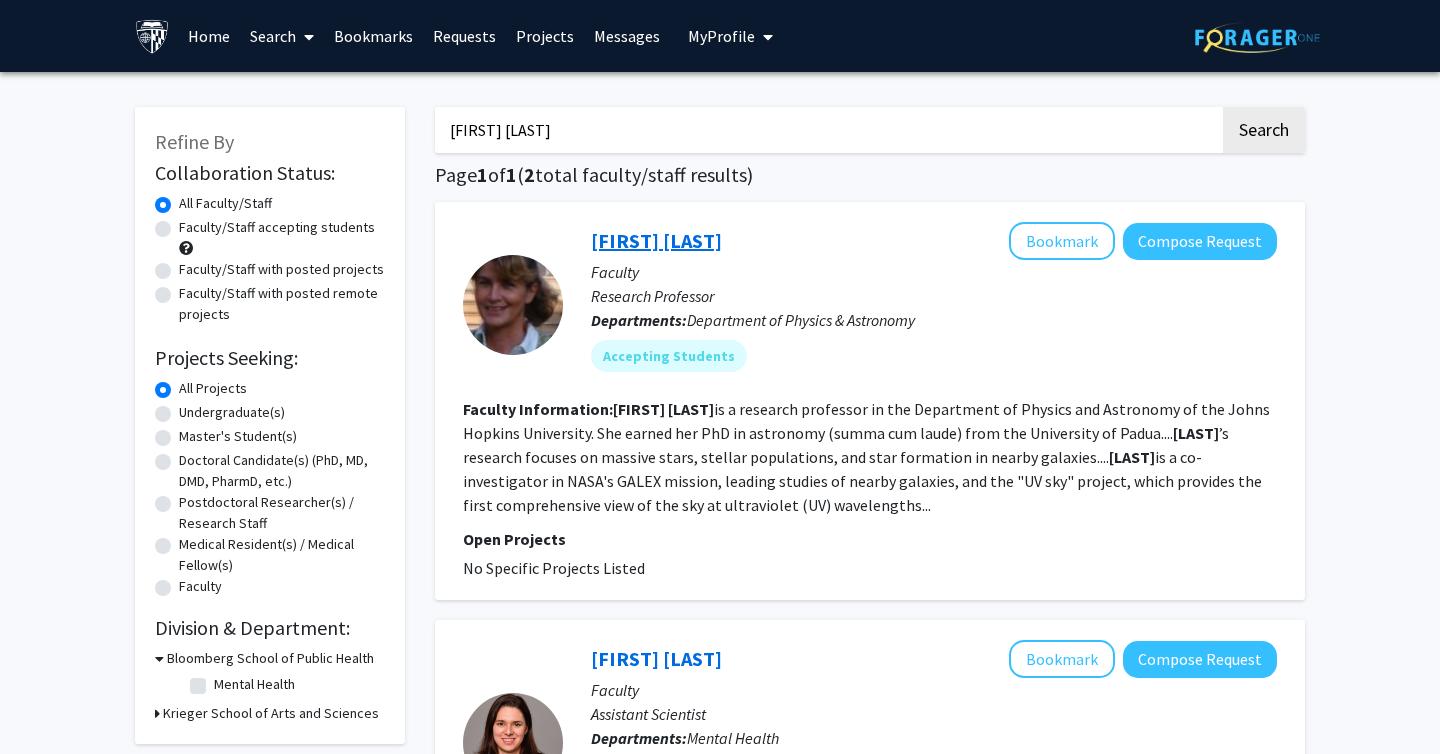 click on "[FIRST] [LAST]" 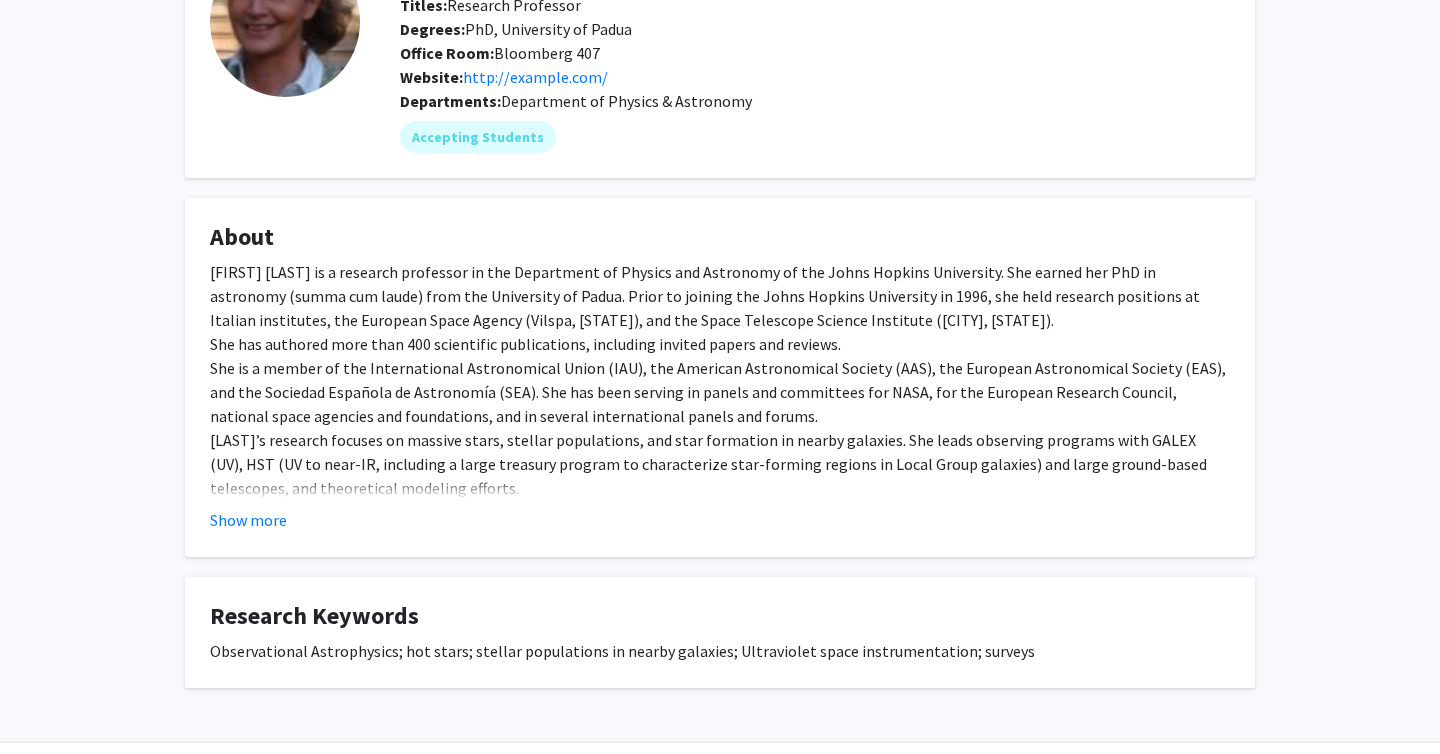 scroll, scrollTop: 175, scrollLeft: 0, axis: vertical 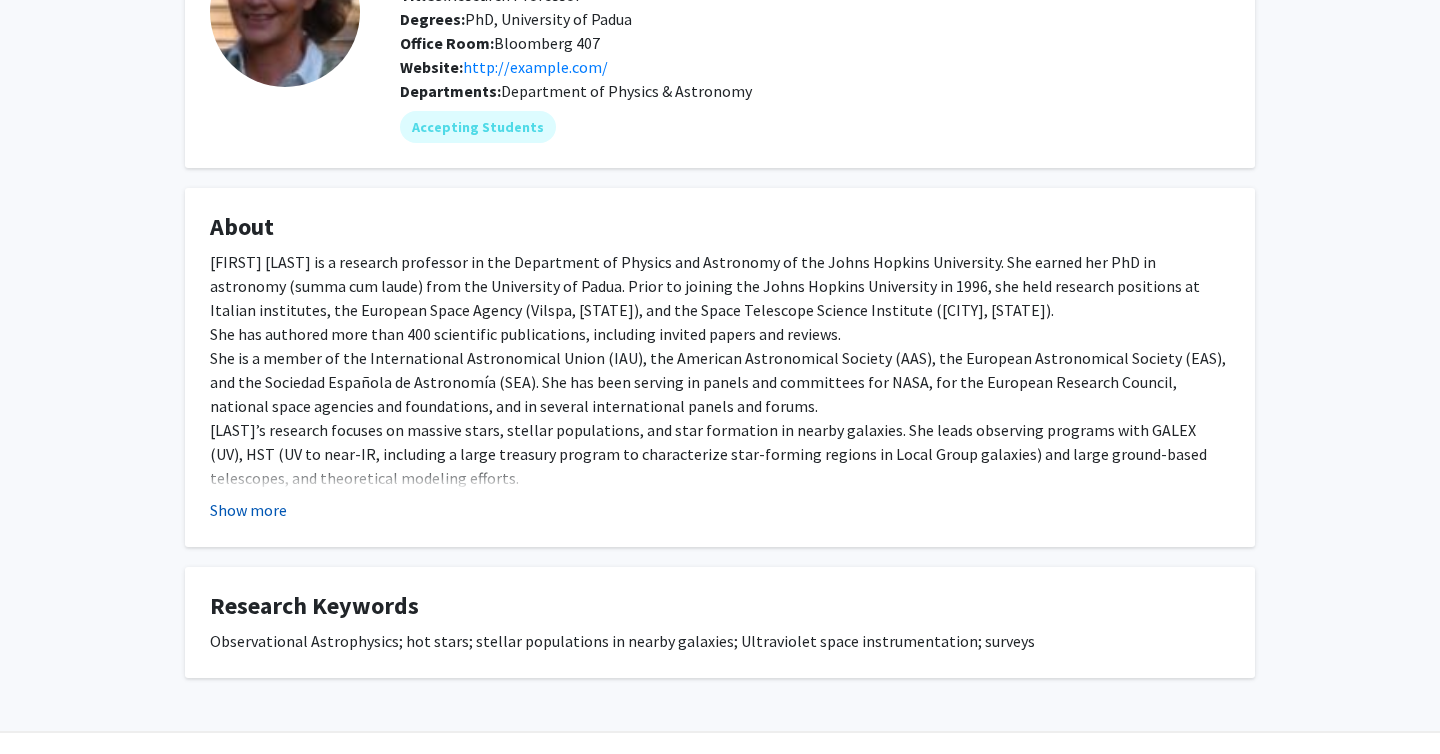 click on "Show more" 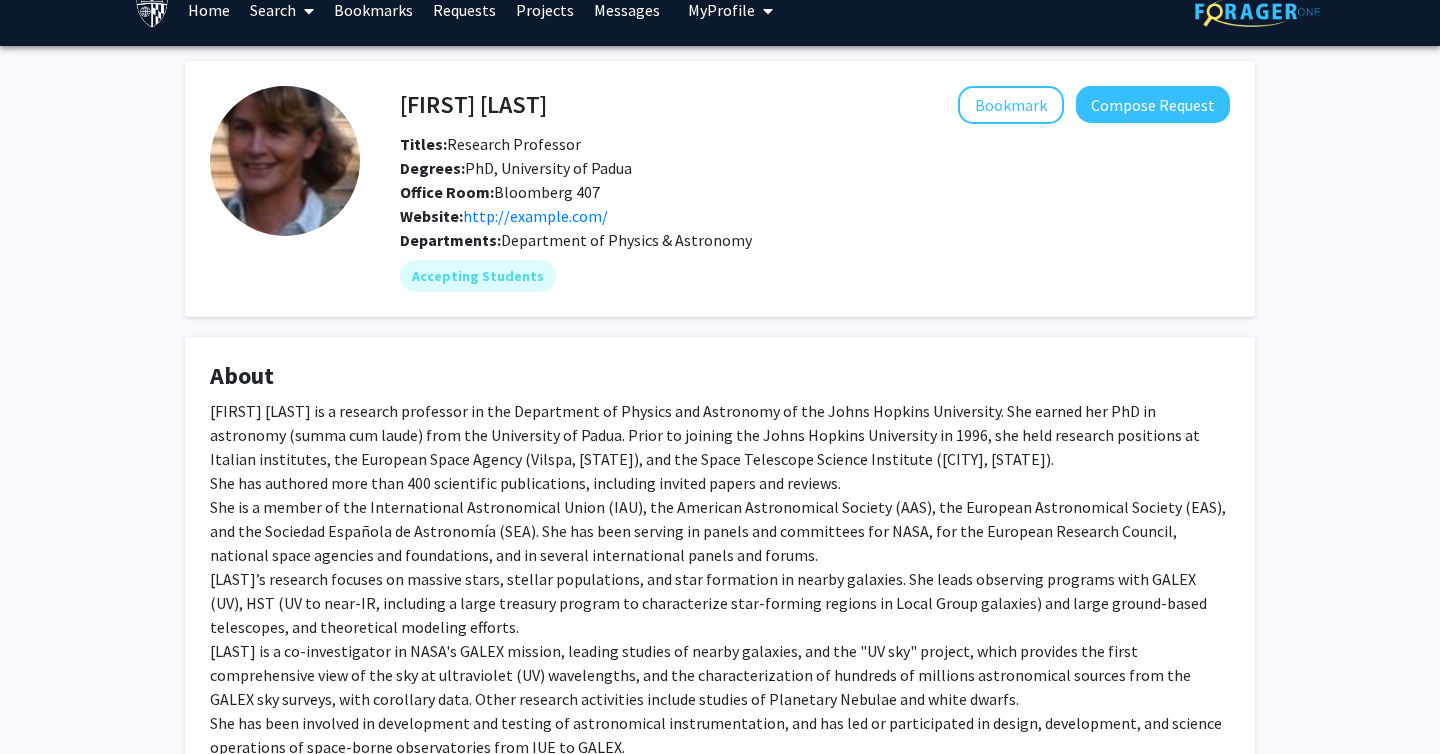 scroll, scrollTop: 0, scrollLeft: 0, axis: both 